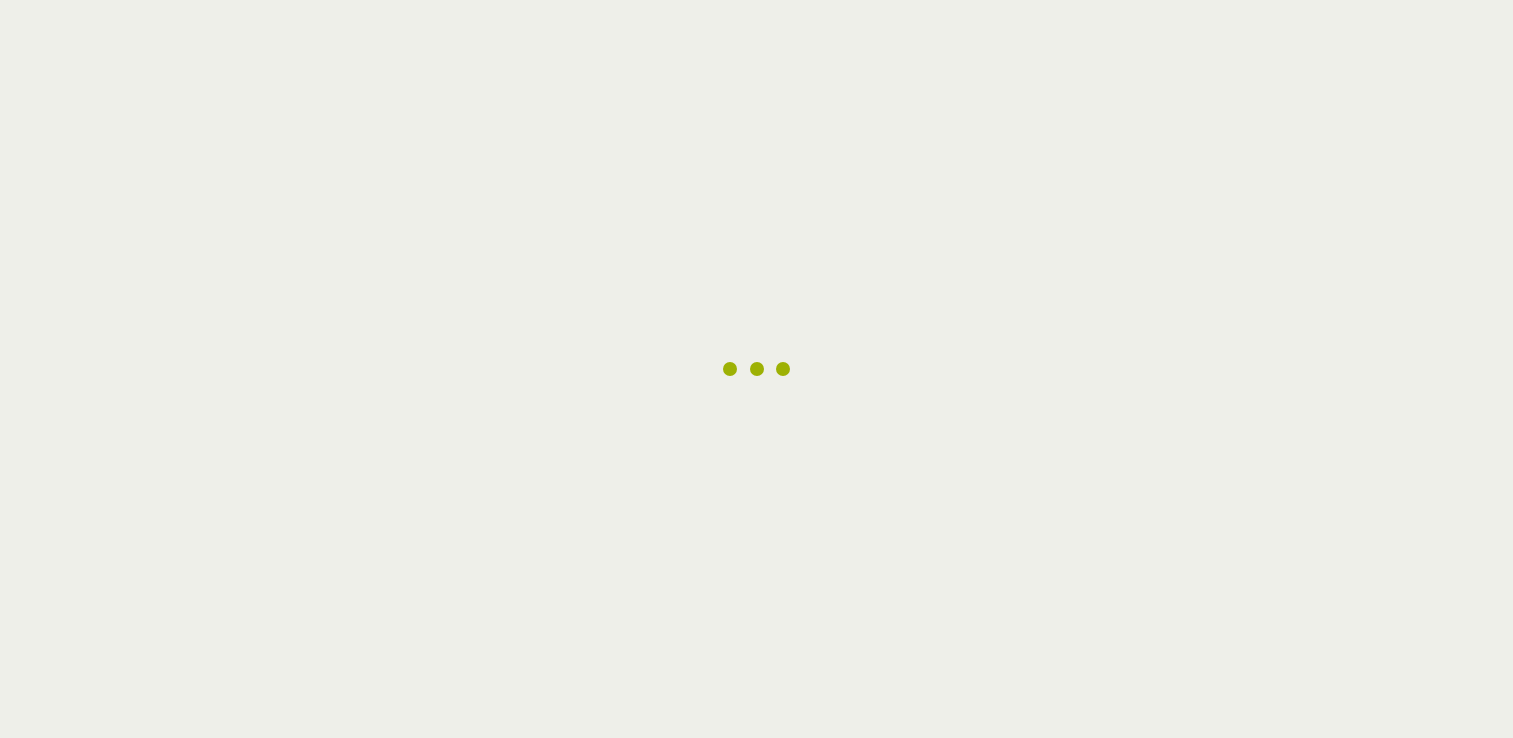 scroll, scrollTop: 0, scrollLeft: 0, axis: both 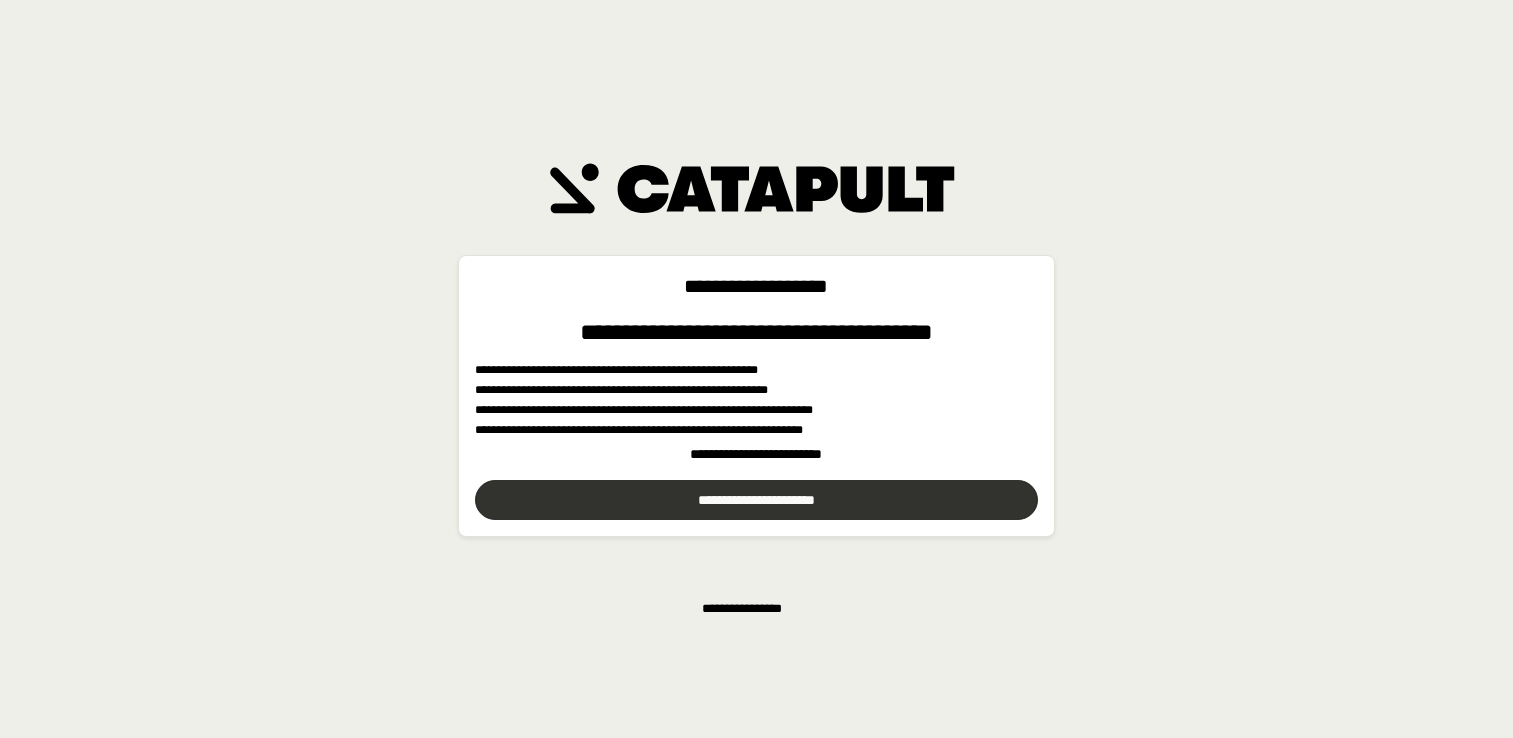 click at bounding box center [756, 500] 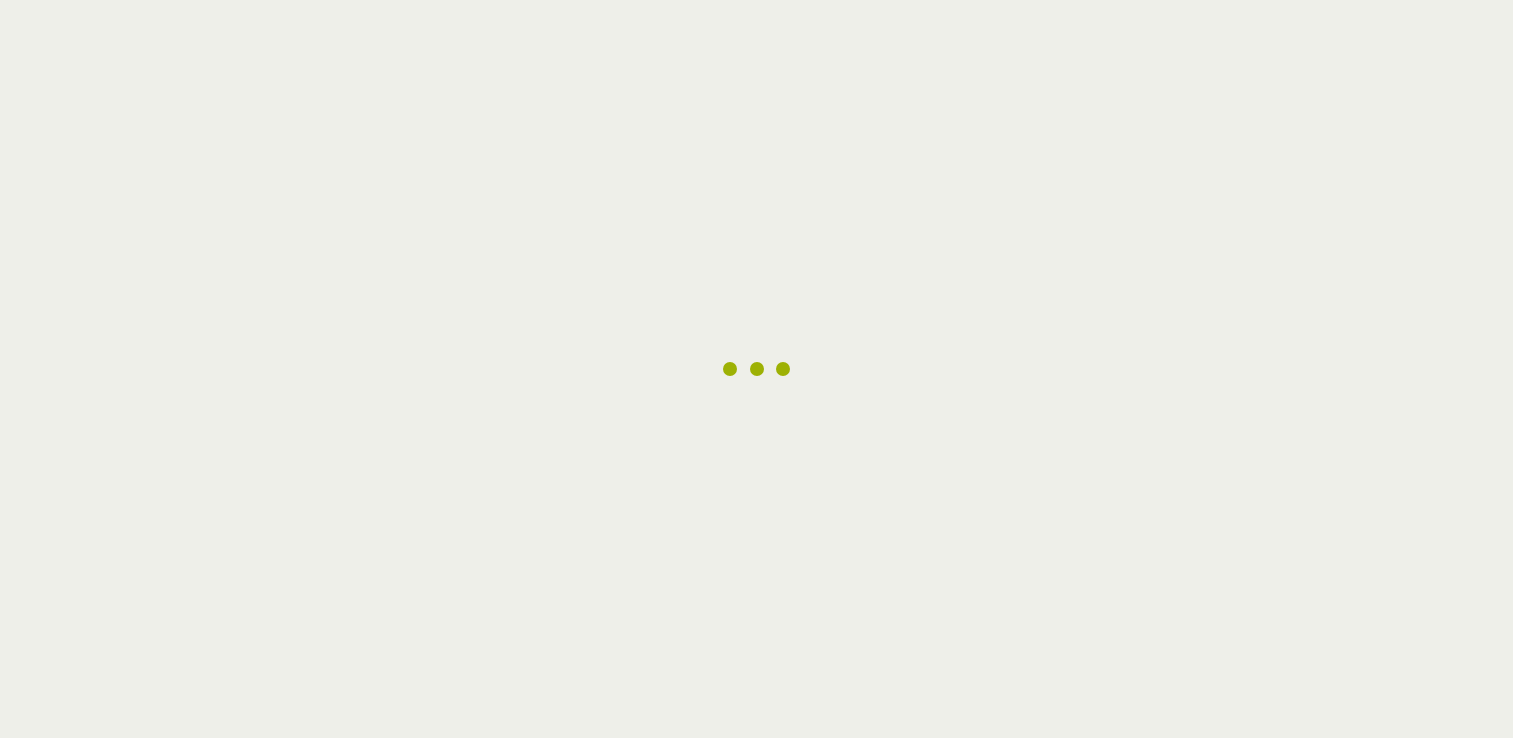 scroll, scrollTop: 0, scrollLeft: 0, axis: both 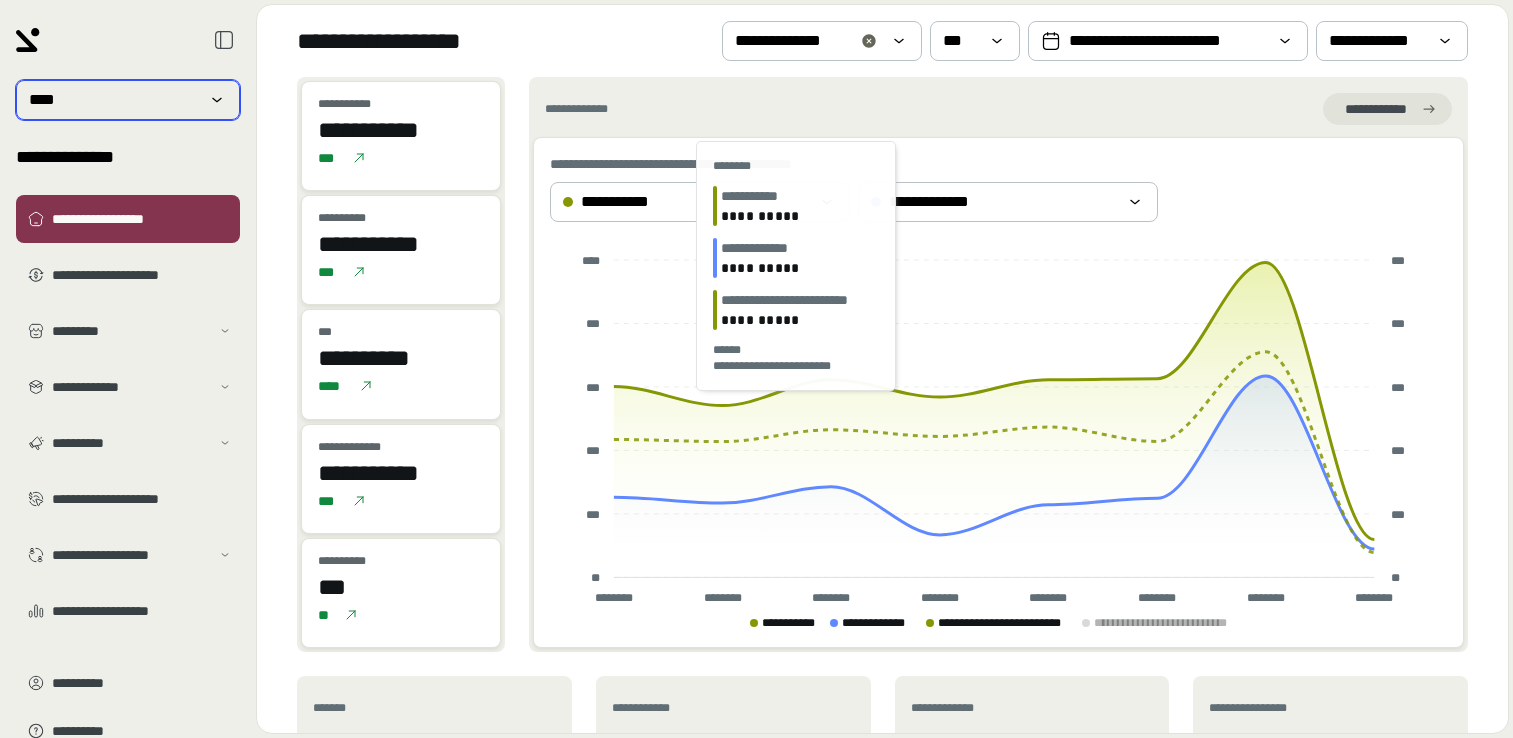 click 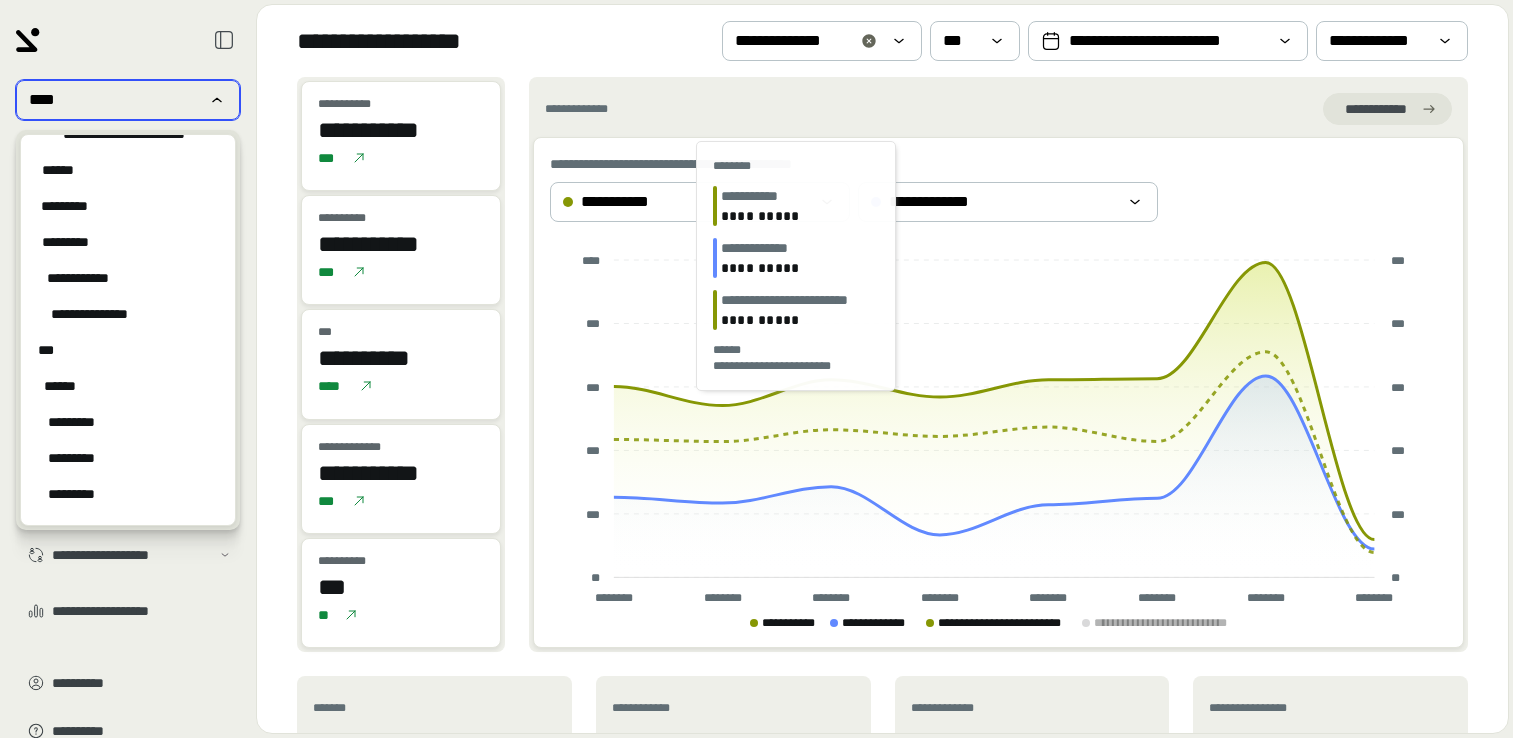scroll, scrollTop: 2836, scrollLeft: 0, axis: vertical 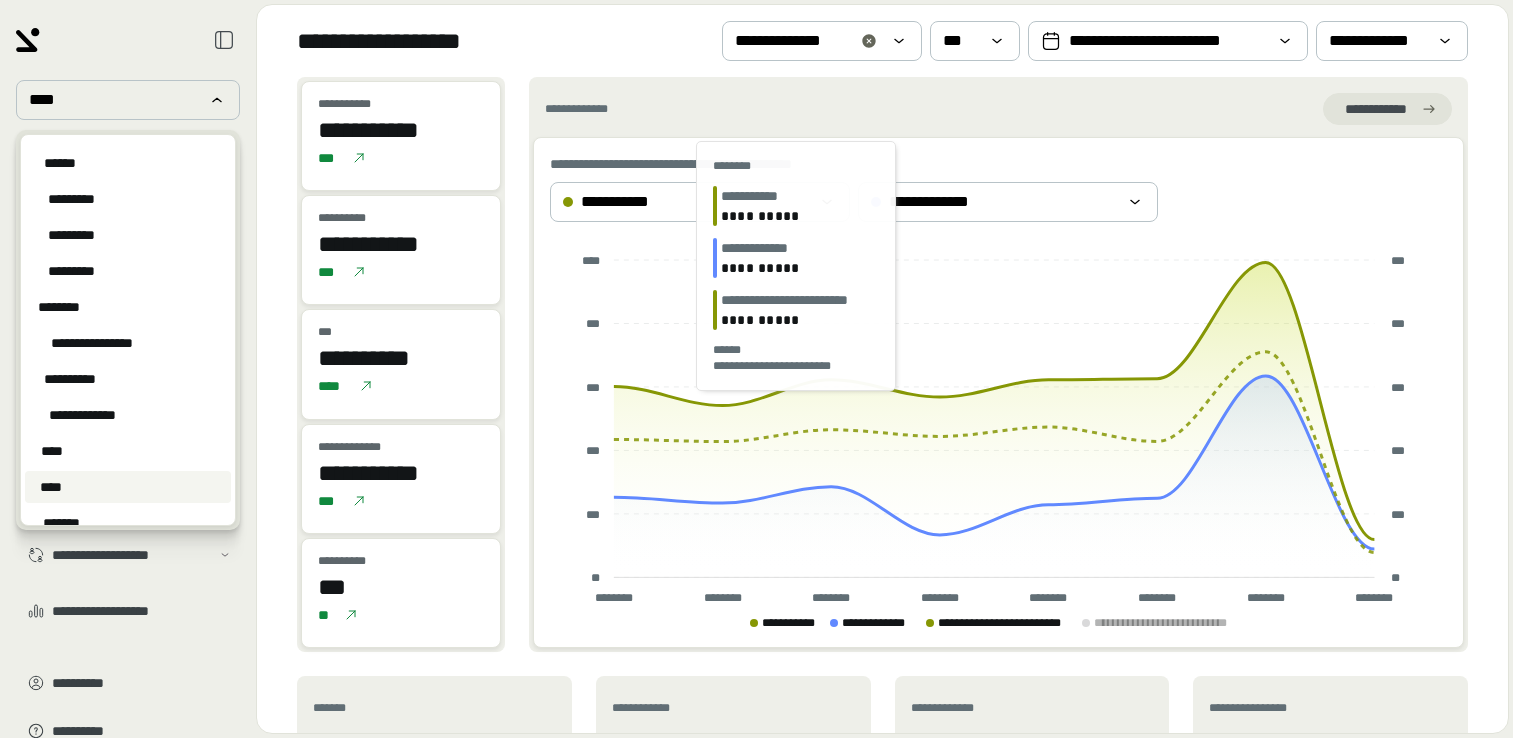 click on "**********" at bounding box center (882, 405) 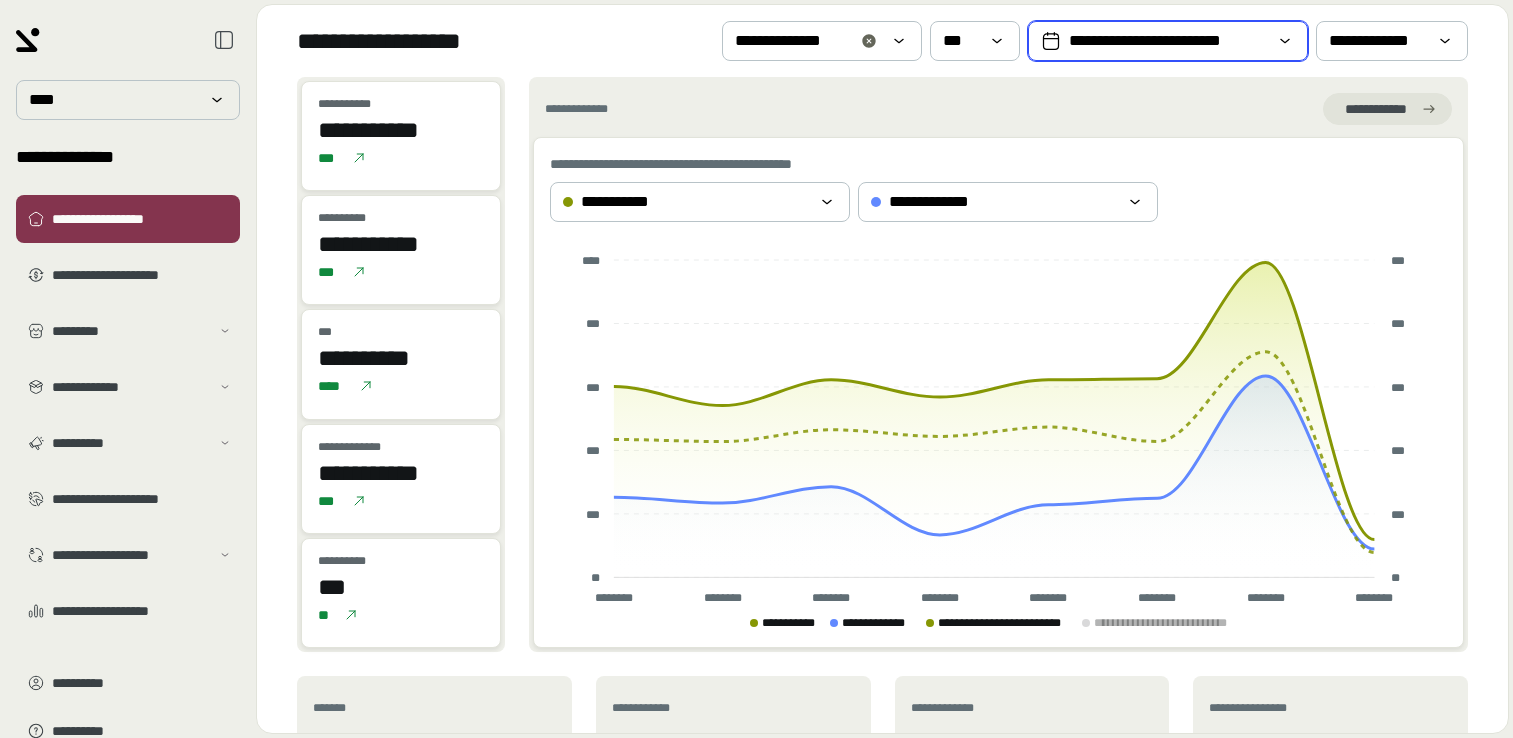 click on "**********" at bounding box center [1168, 41] 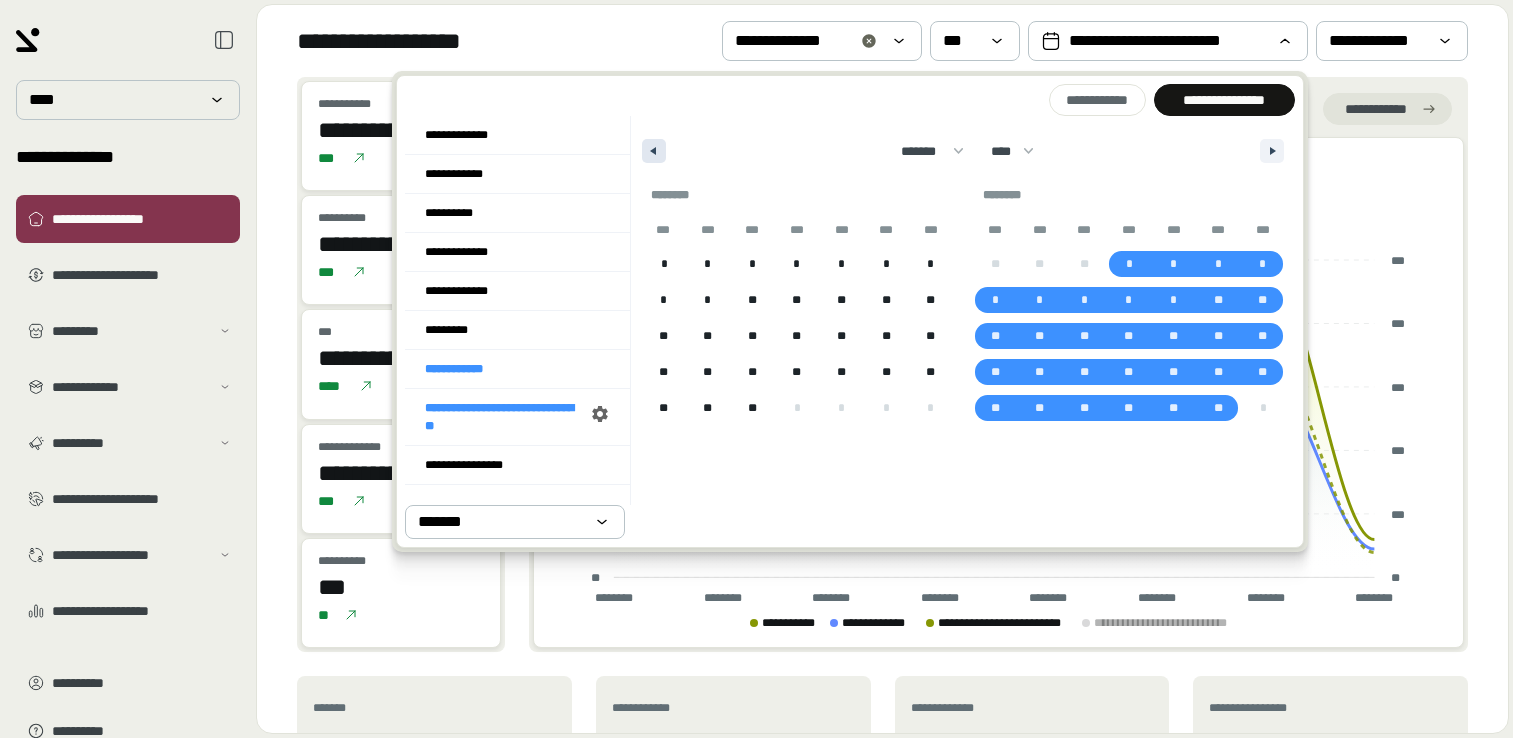 click at bounding box center [654, 151] 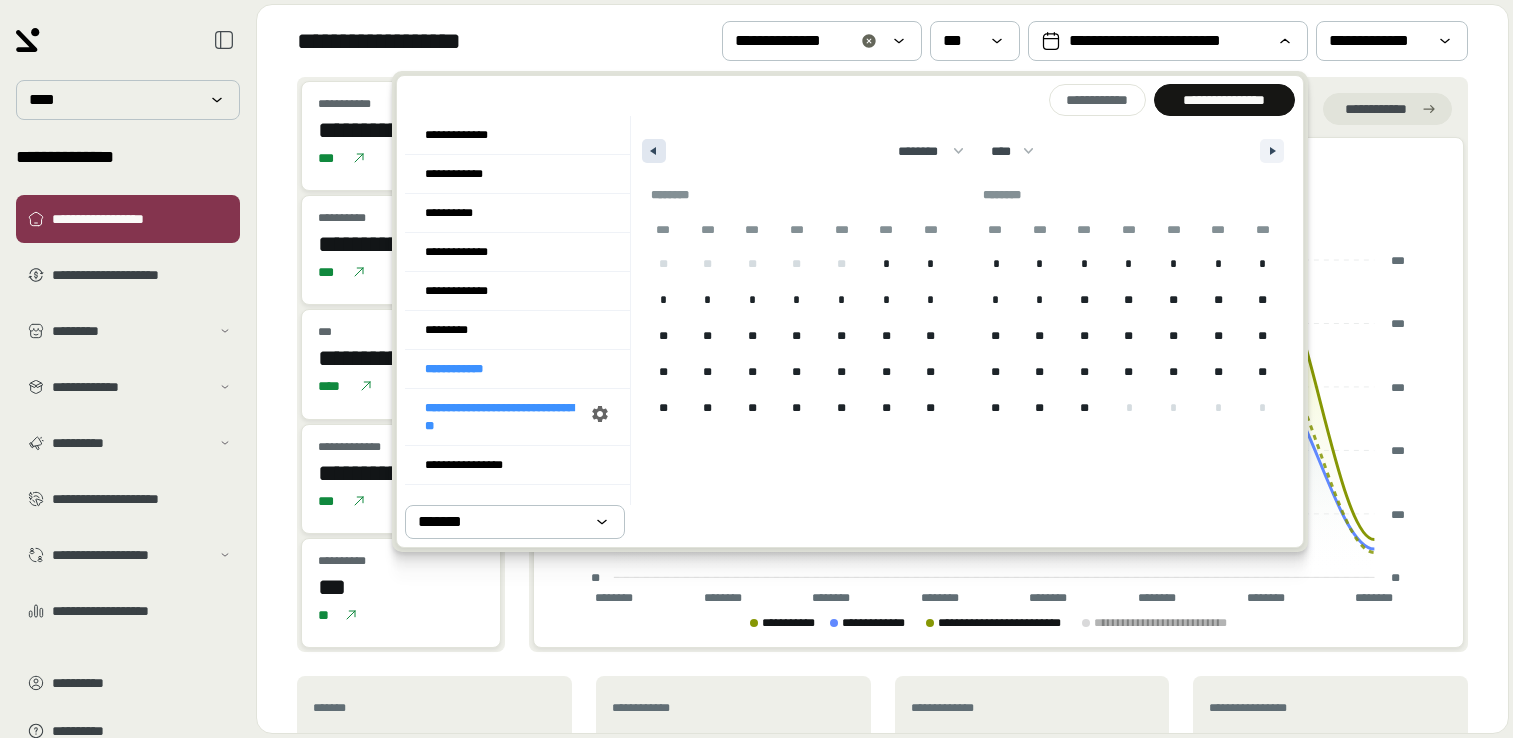 click at bounding box center [654, 151] 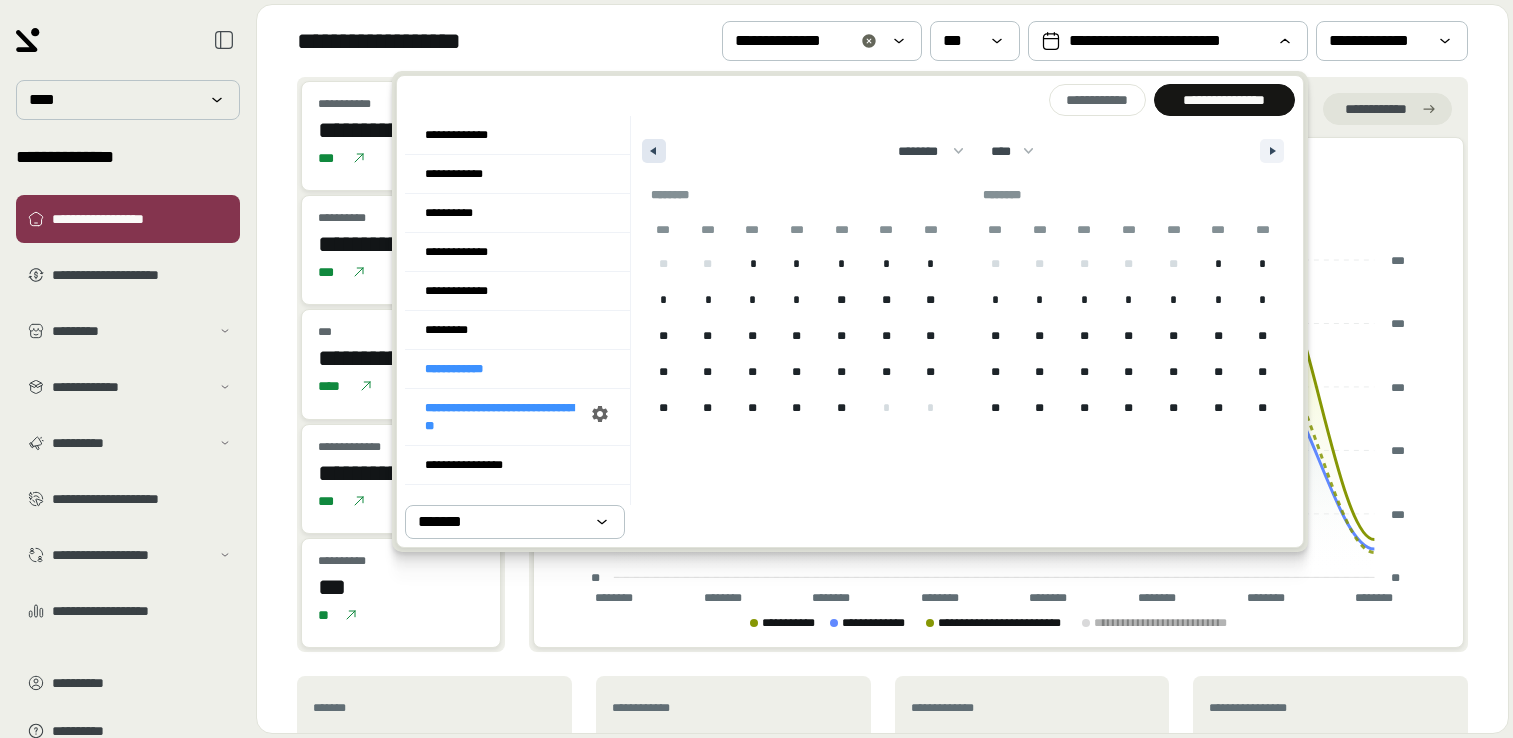 click at bounding box center (654, 151) 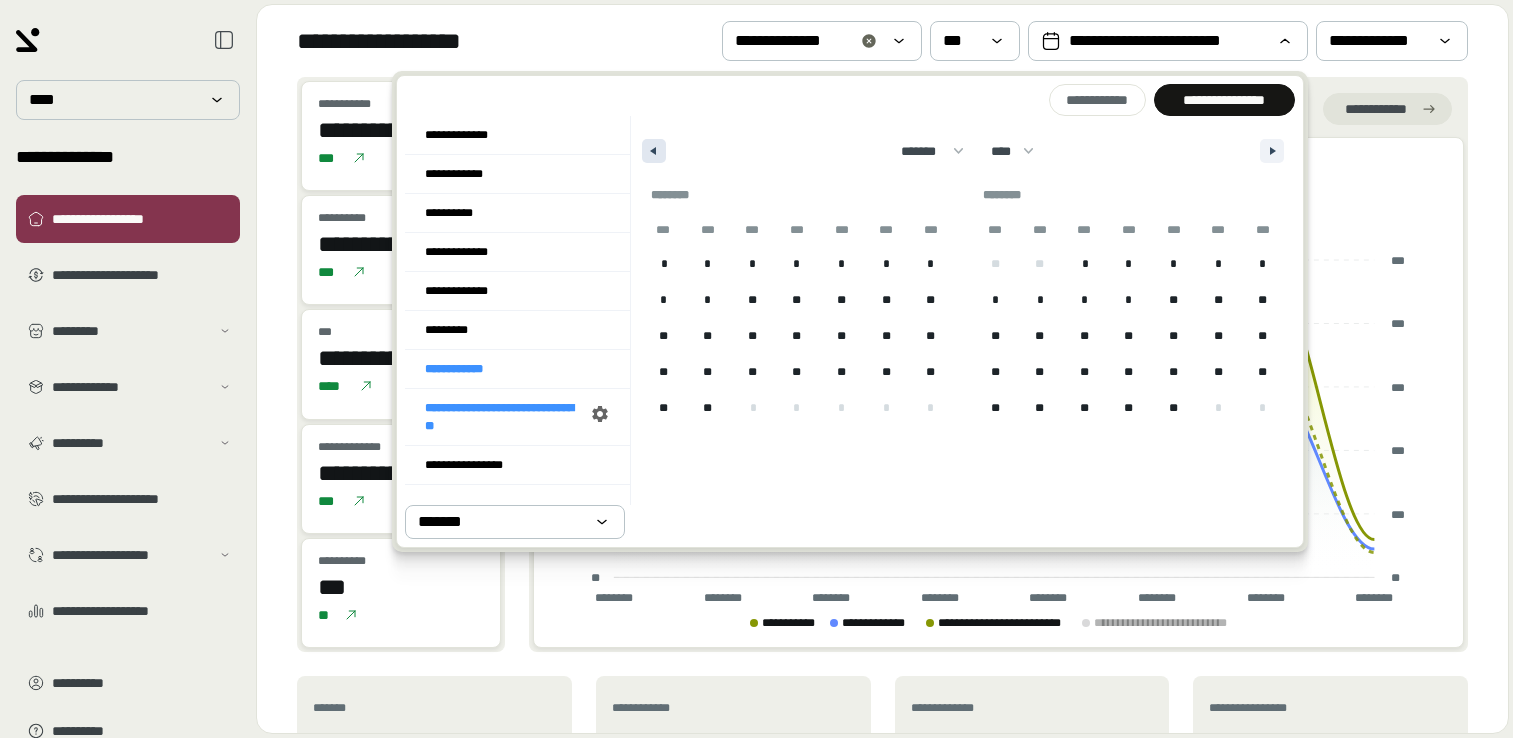 click at bounding box center [654, 151] 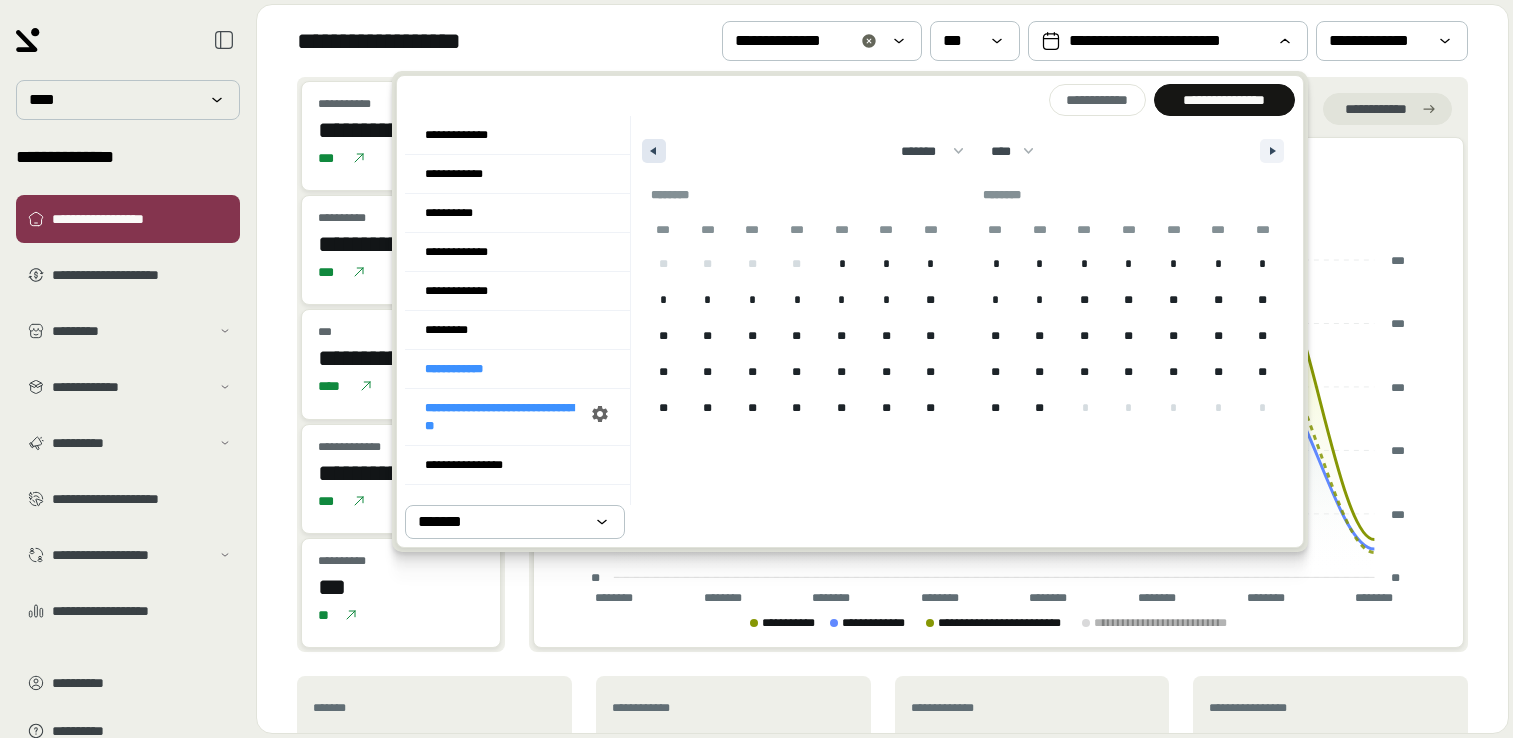 click at bounding box center [654, 151] 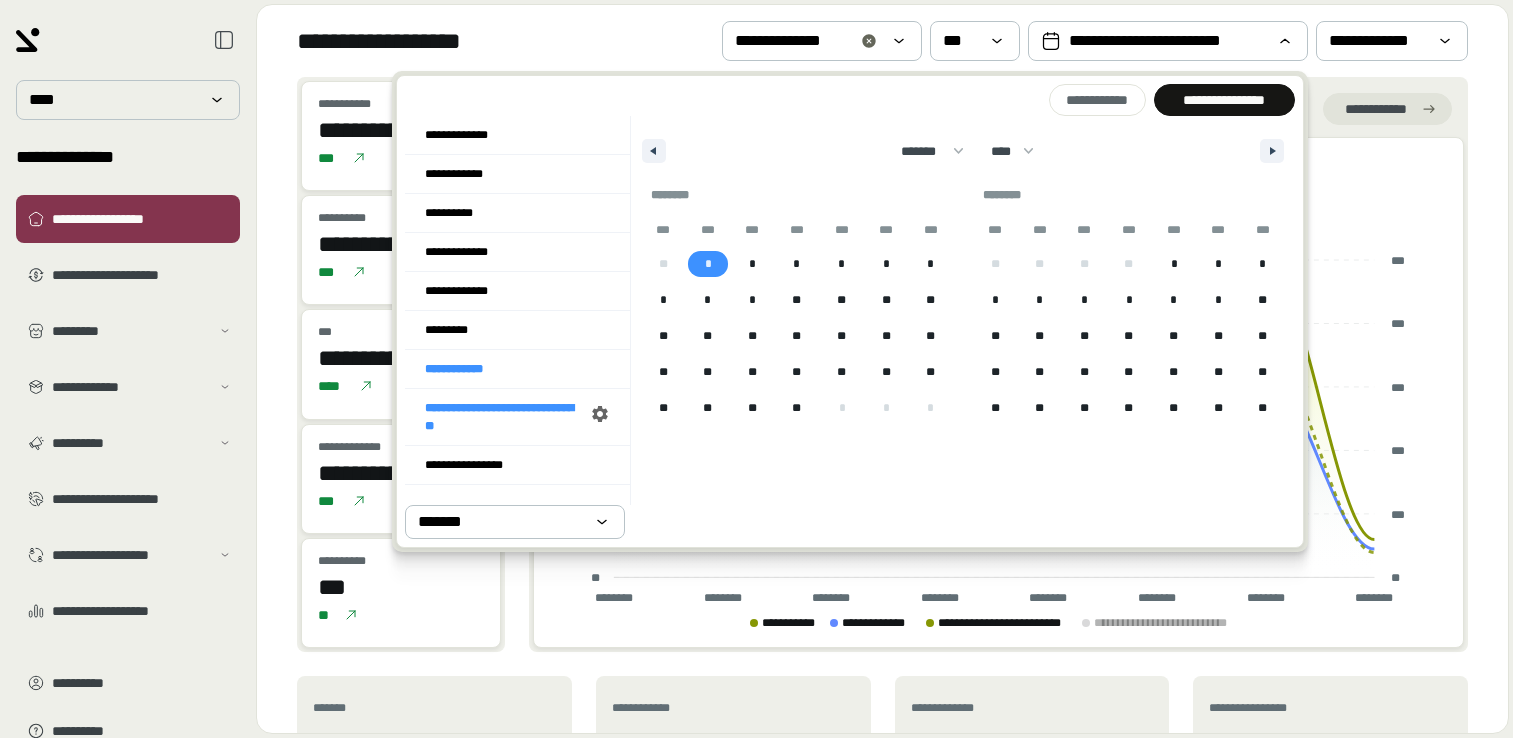 click on "*" at bounding box center [708, 264] 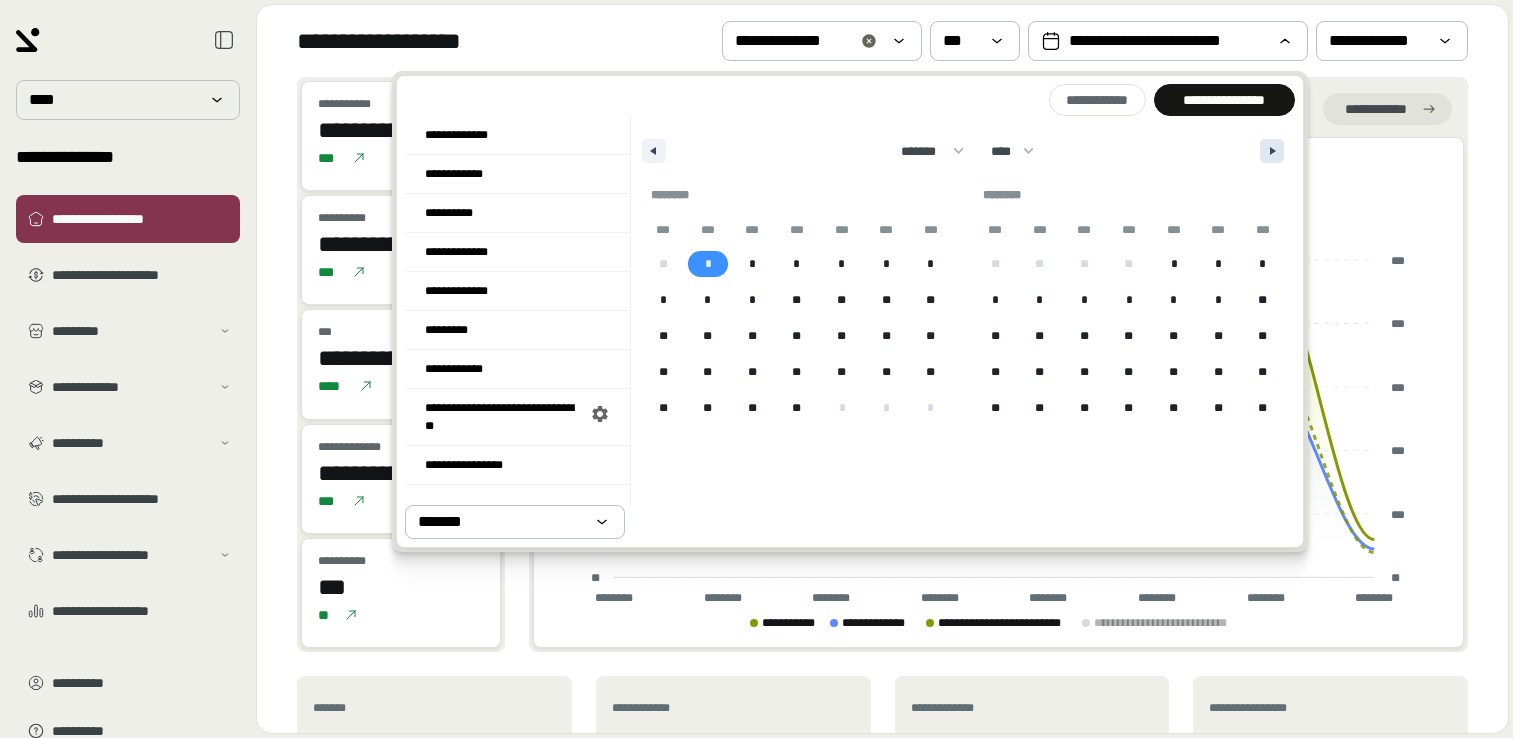click at bounding box center (1272, 151) 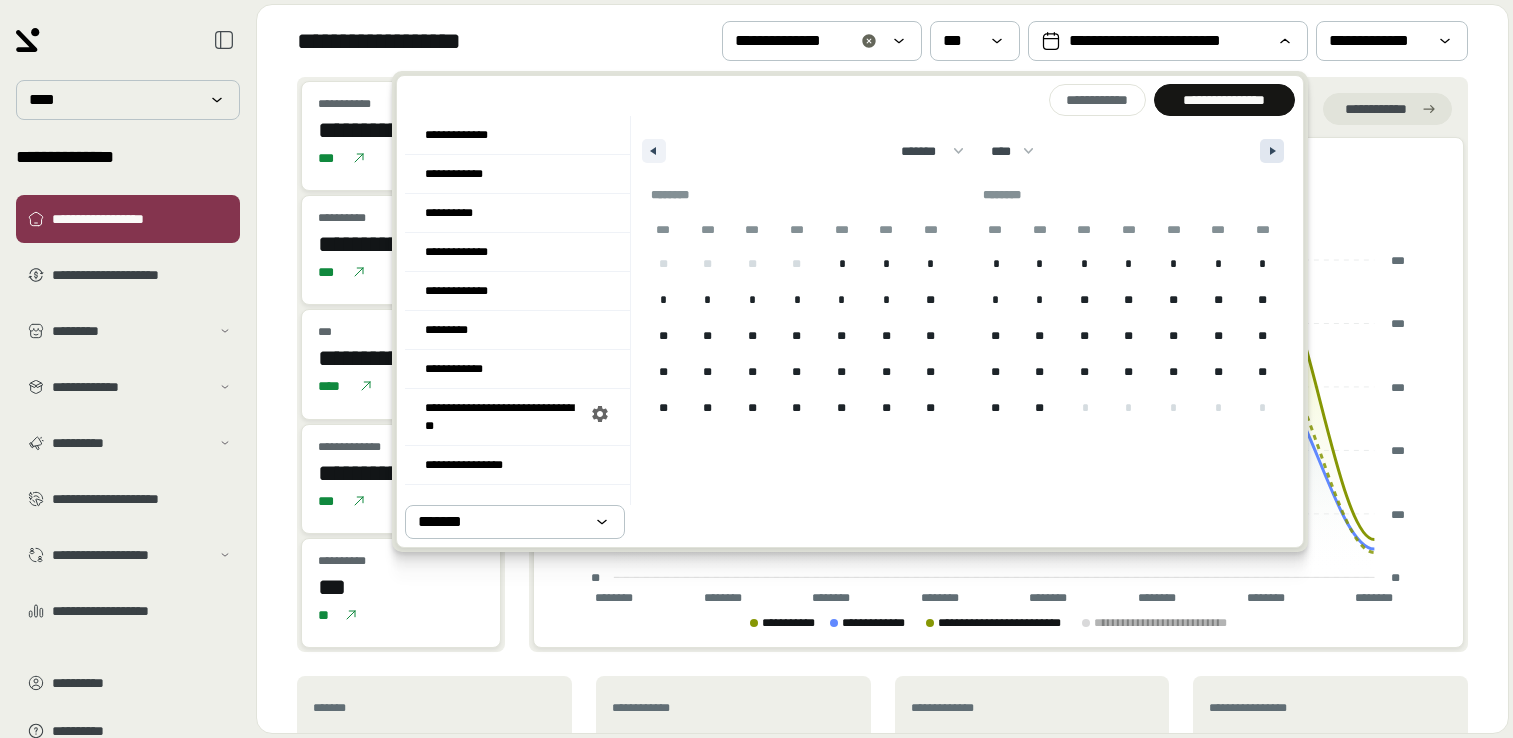 click at bounding box center (1272, 151) 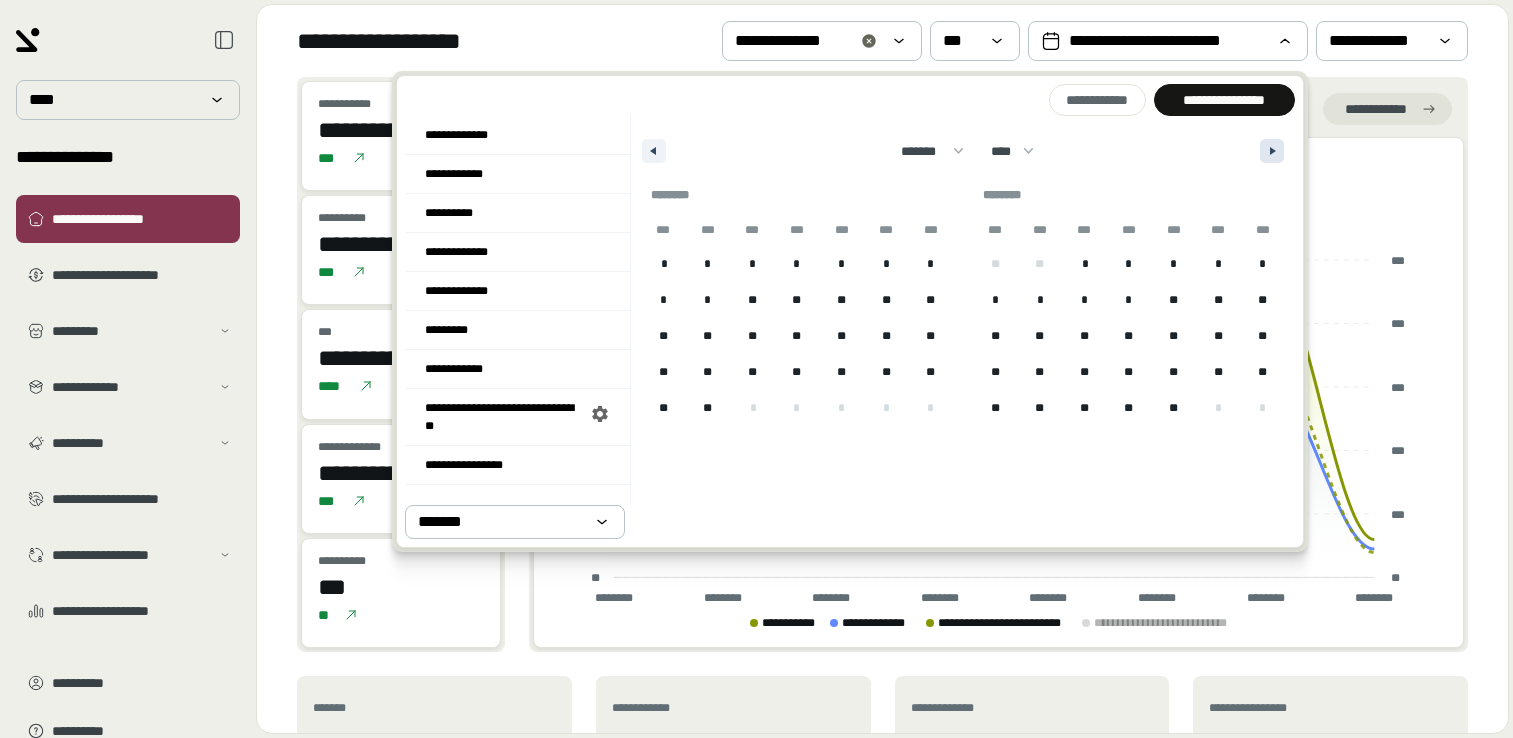 click at bounding box center (1272, 151) 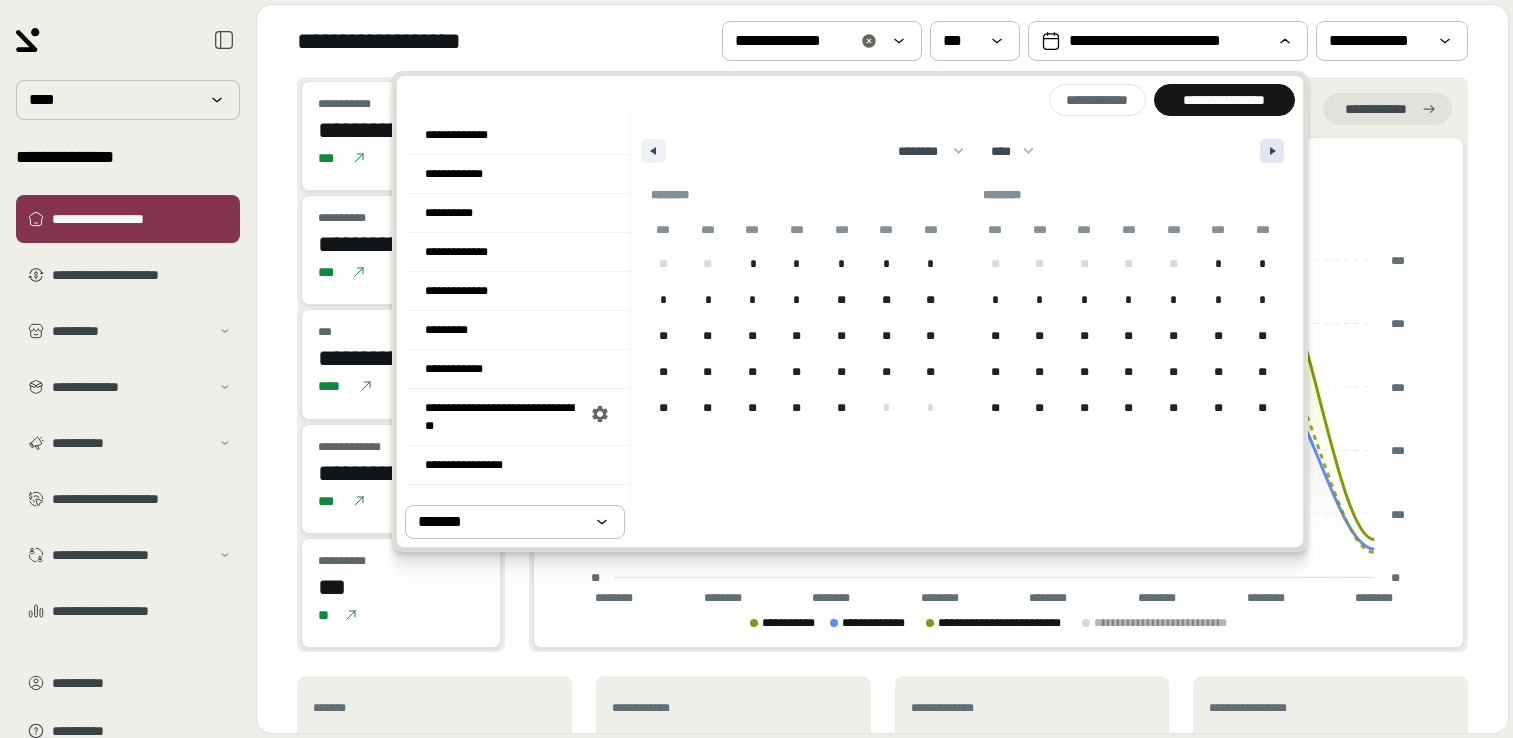 click at bounding box center (1272, 151) 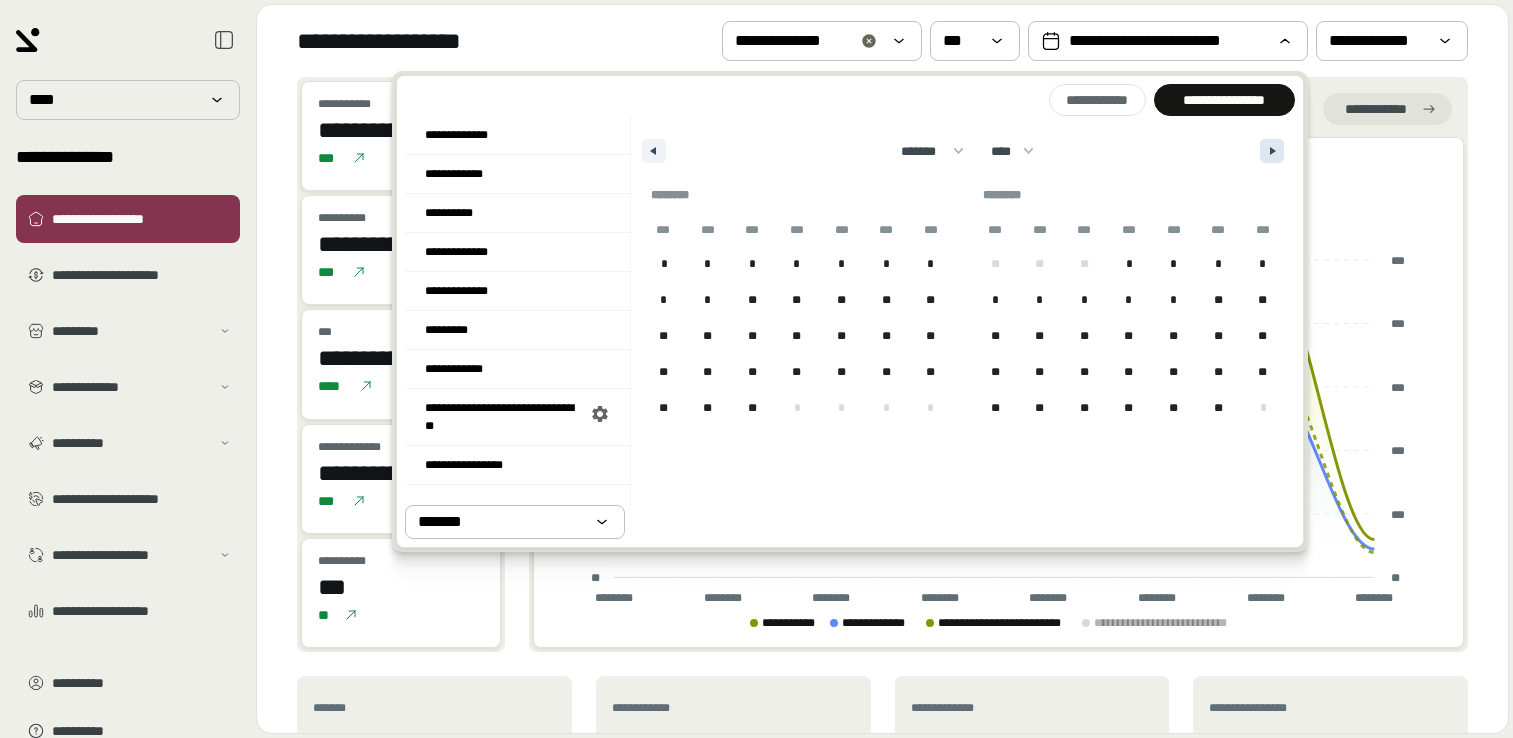 click at bounding box center (1272, 151) 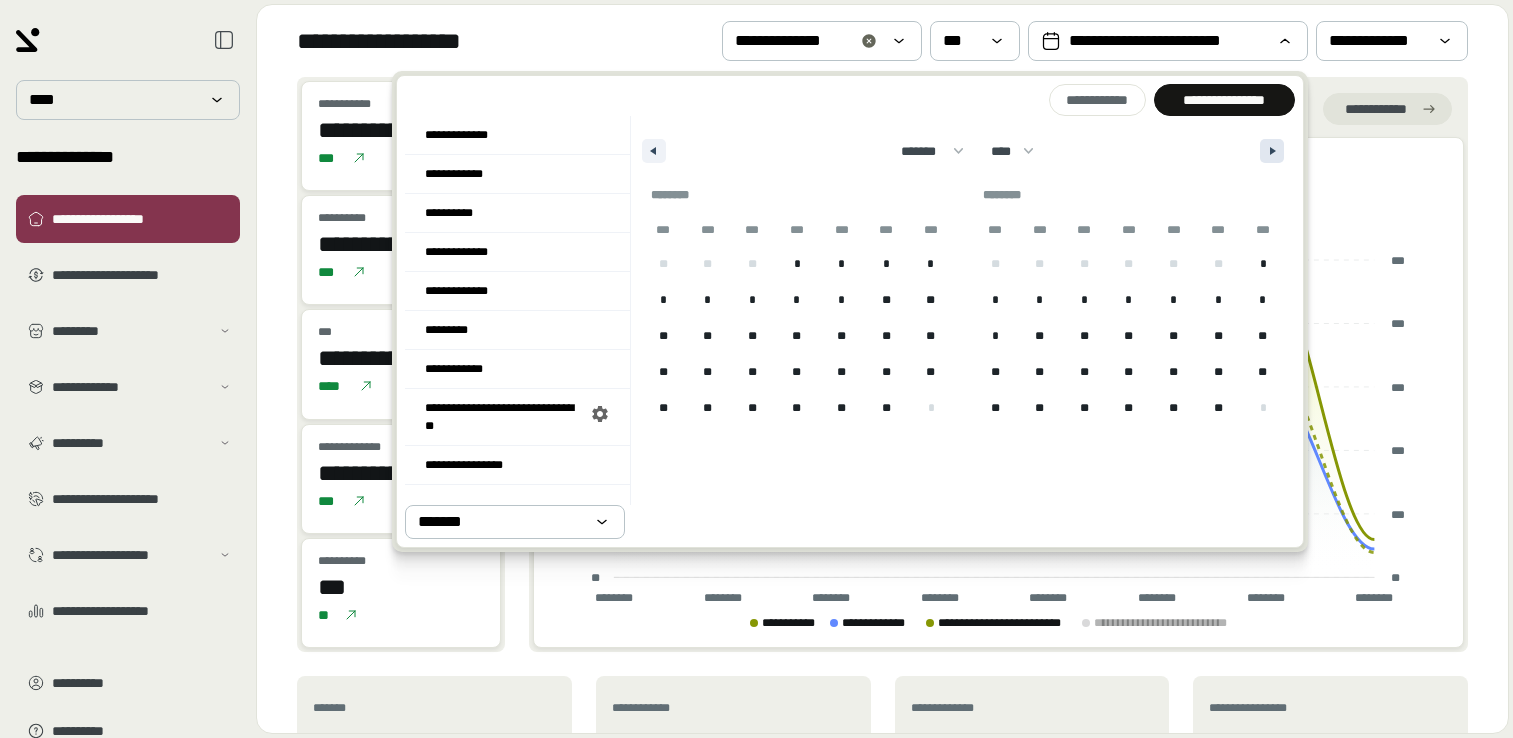 click at bounding box center [1272, 151] 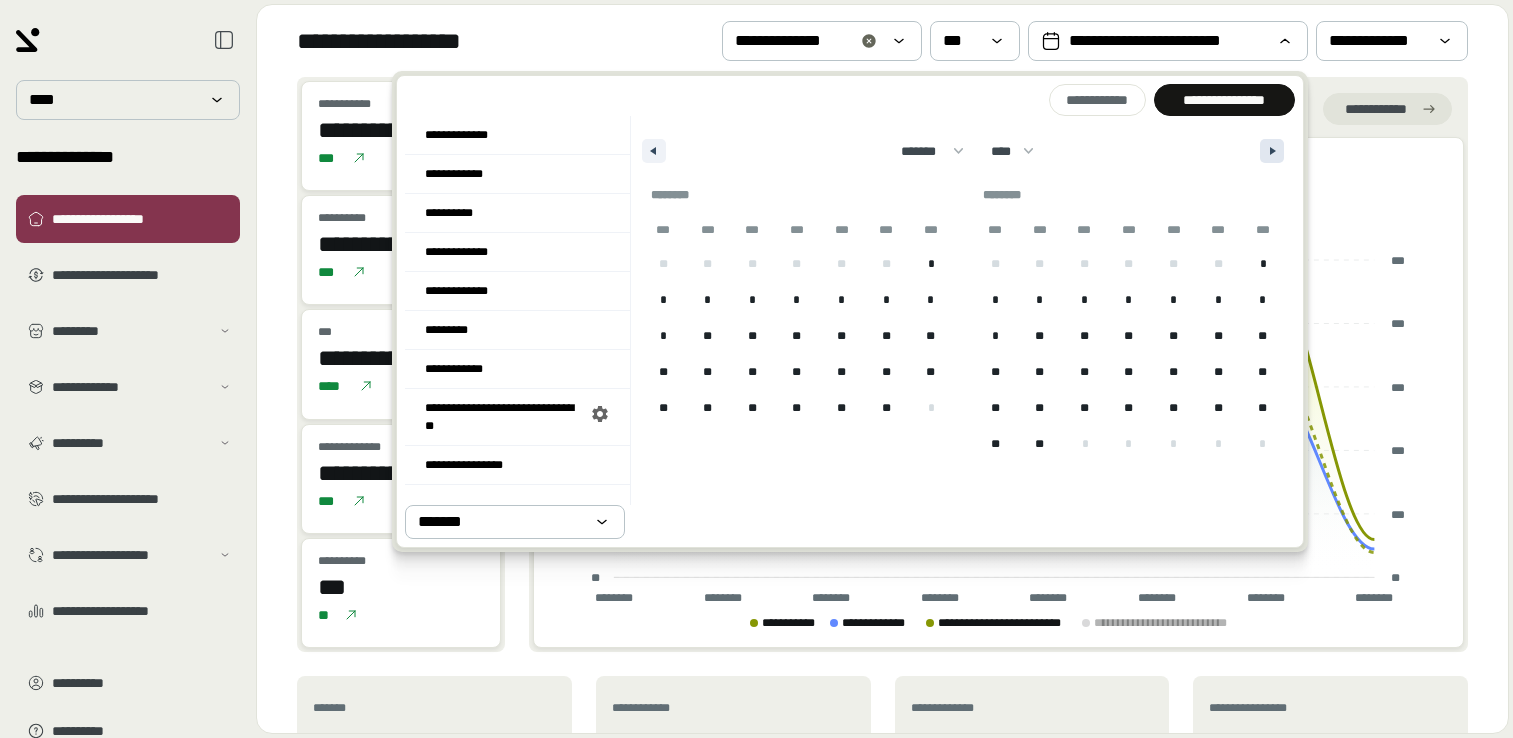 click at bounding box center (1272, 151) 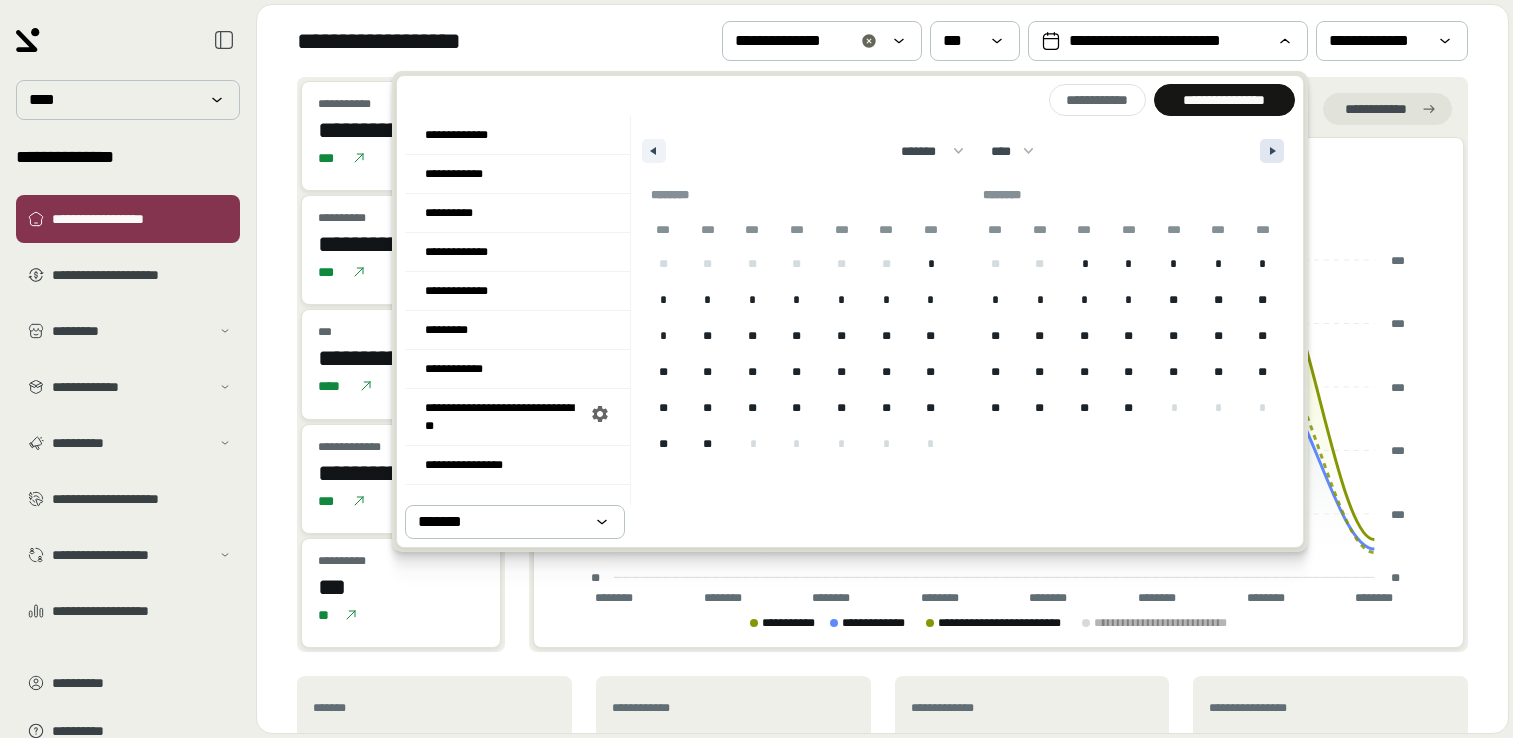 click at bounding box center [1272, 151] 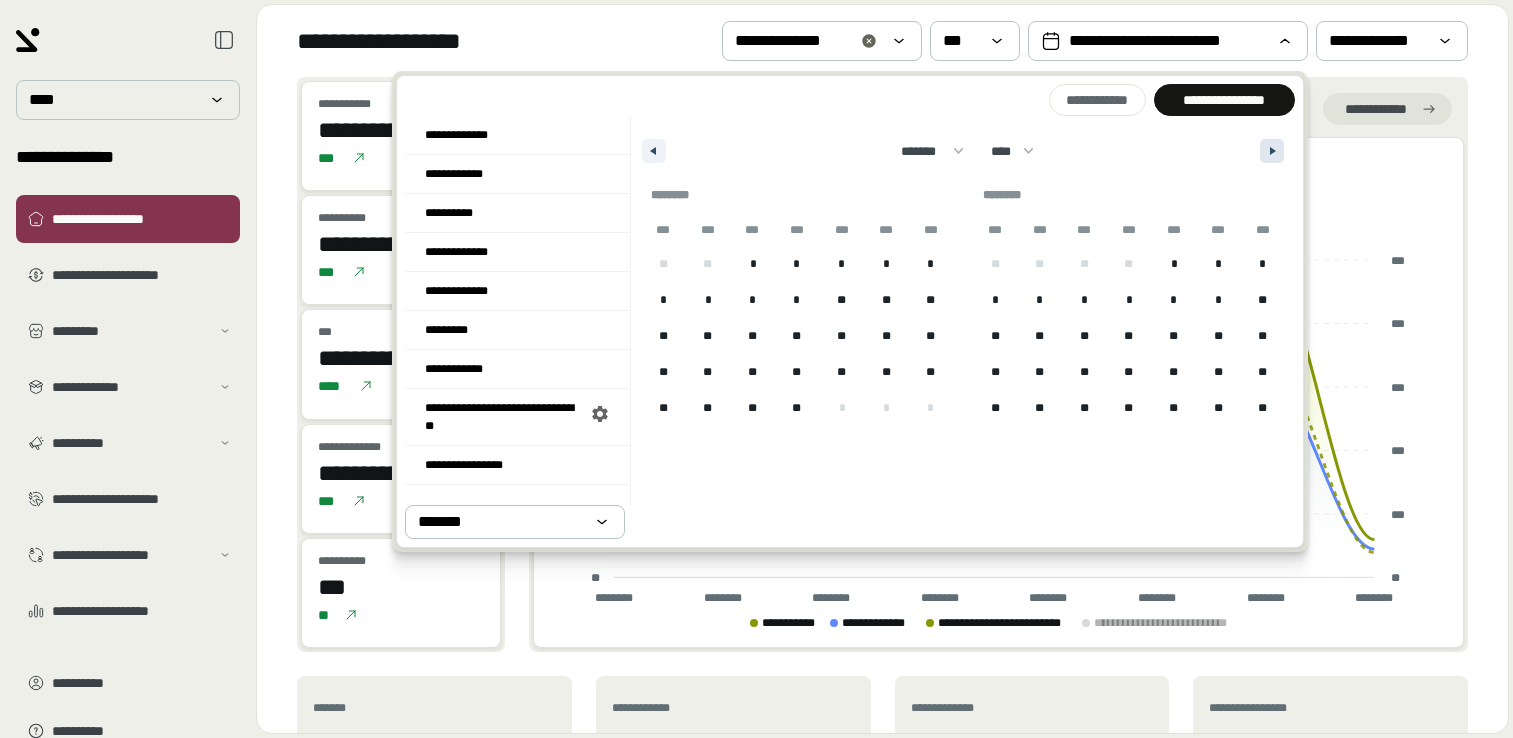 click at bounding box center (1272, 151) 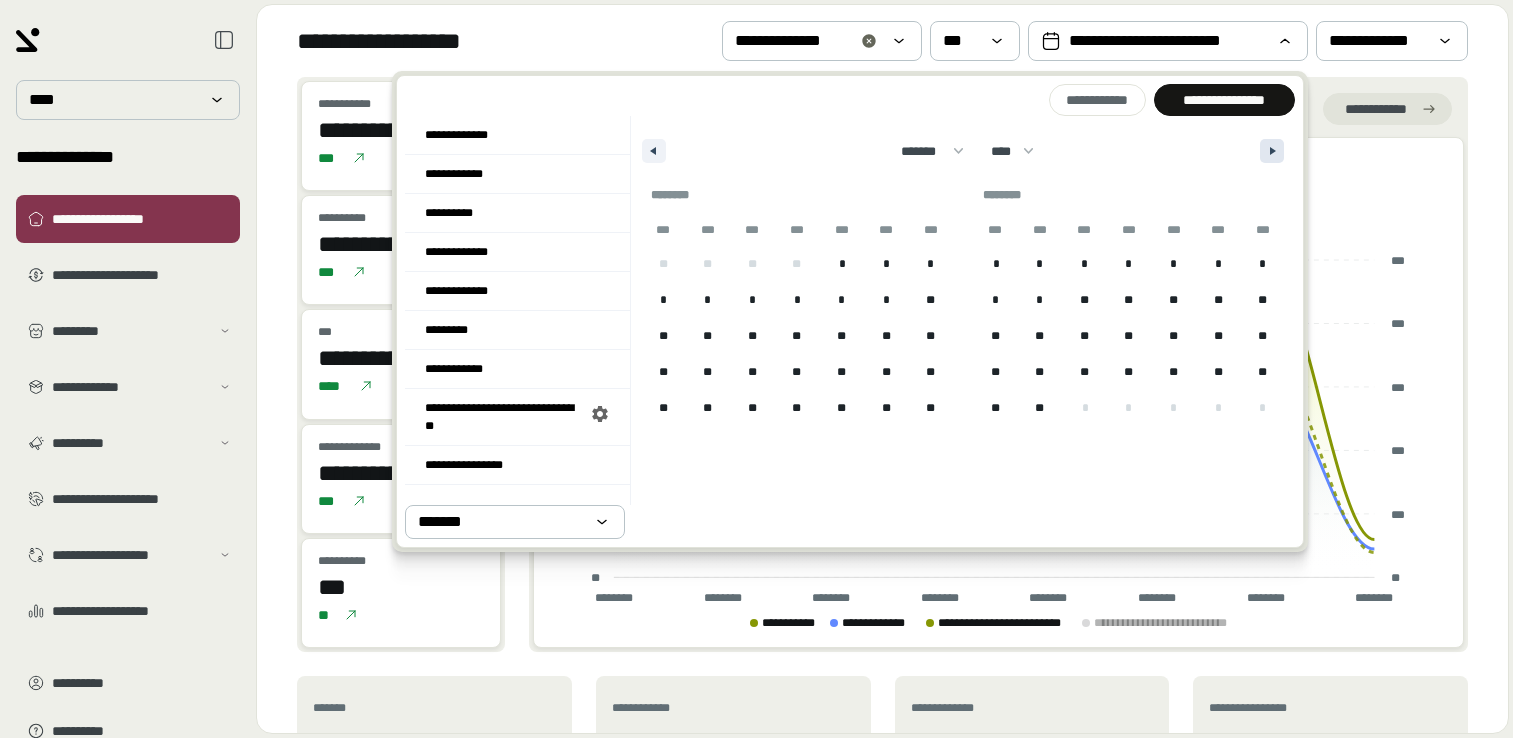 click at bounding box center [1272, 151] 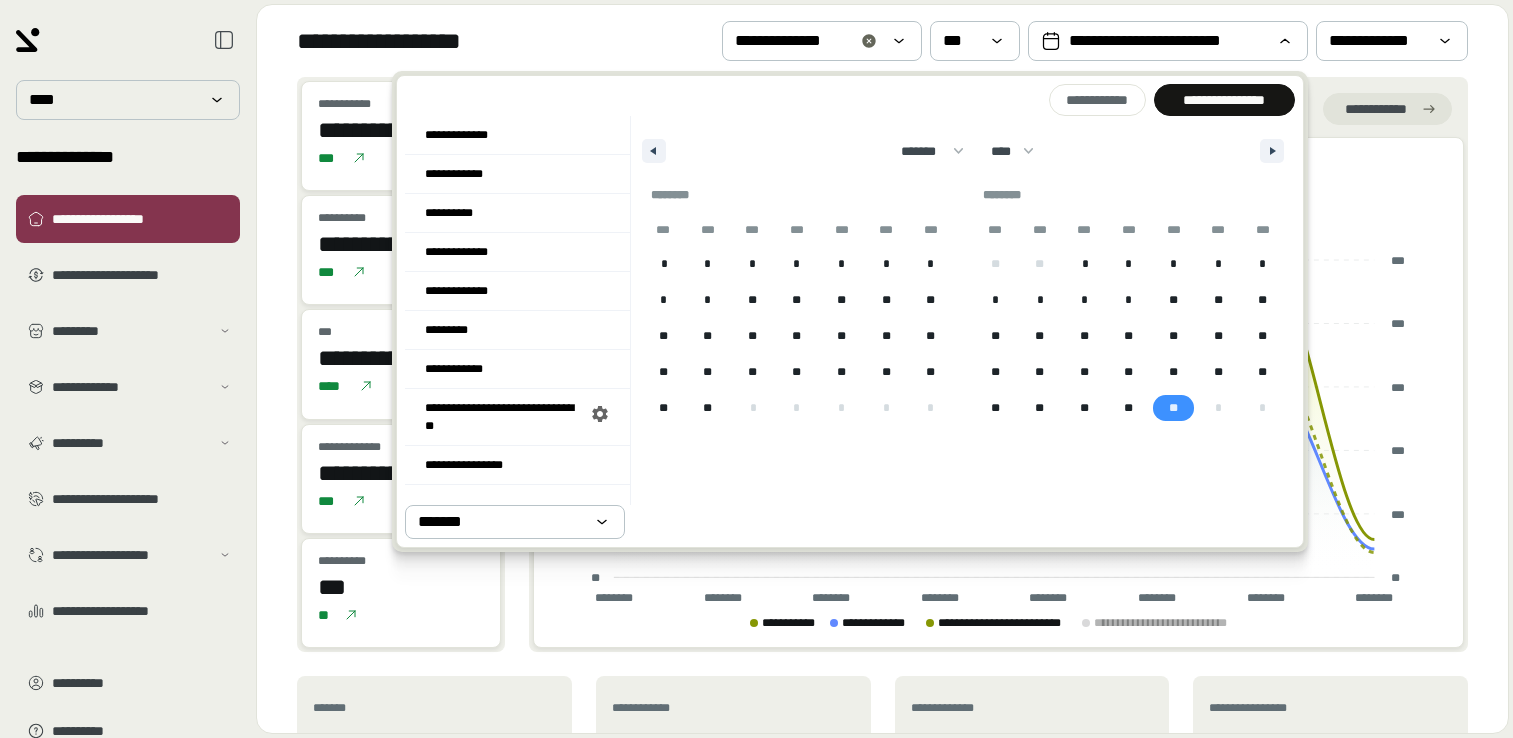 click on "**" at bounding box center [1173, 408] 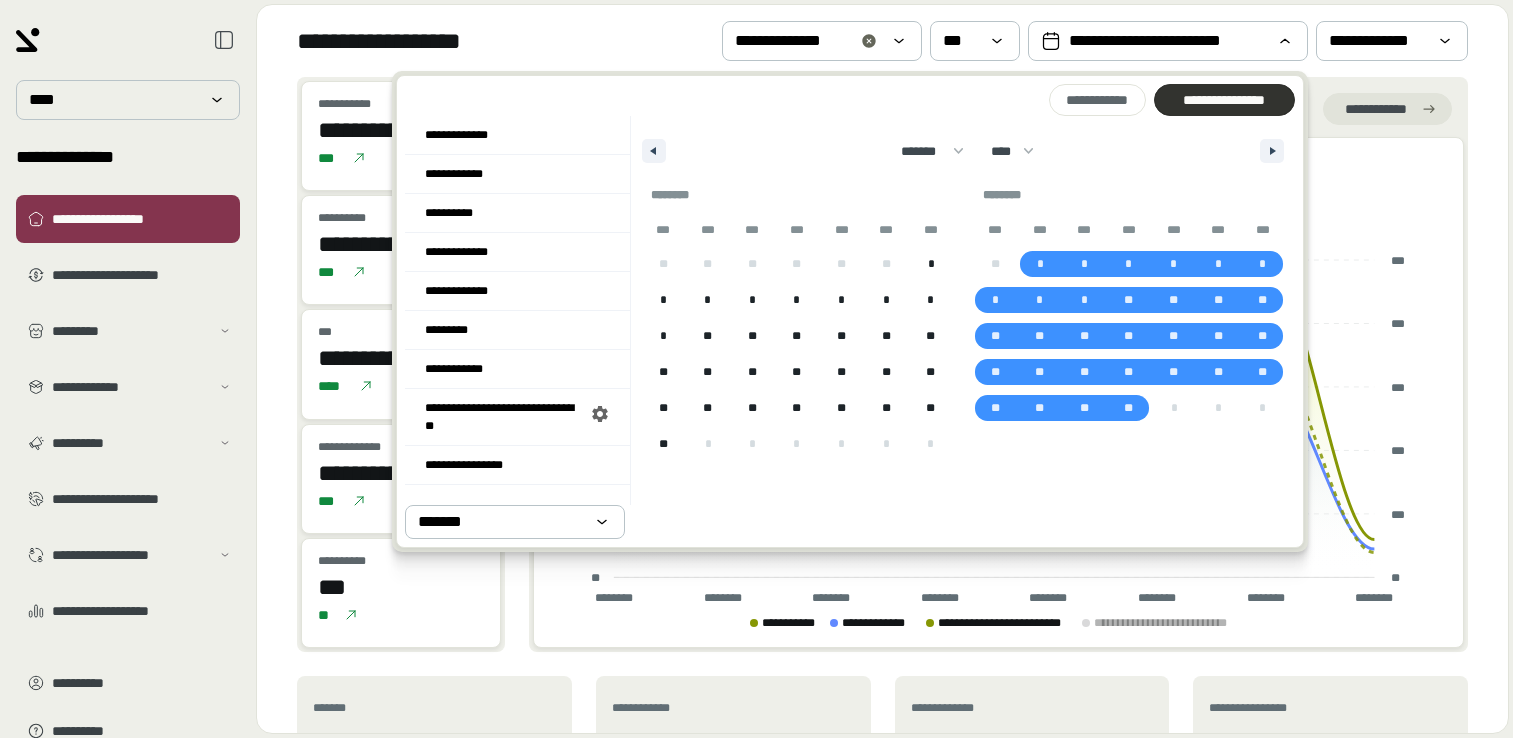 click on "**********" at bounding box center [1224, 100] 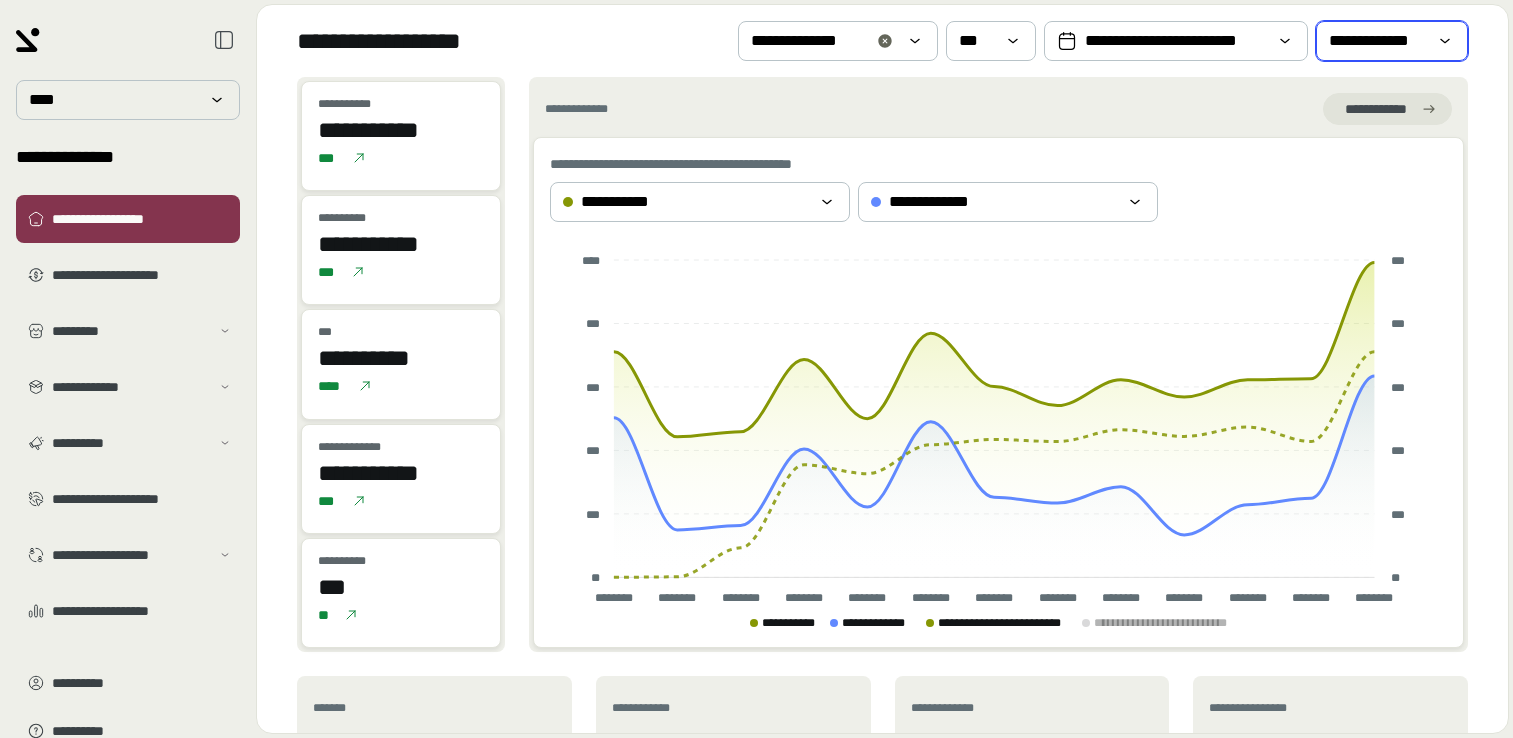 click on "**********" at bounding box center [1392, 41] 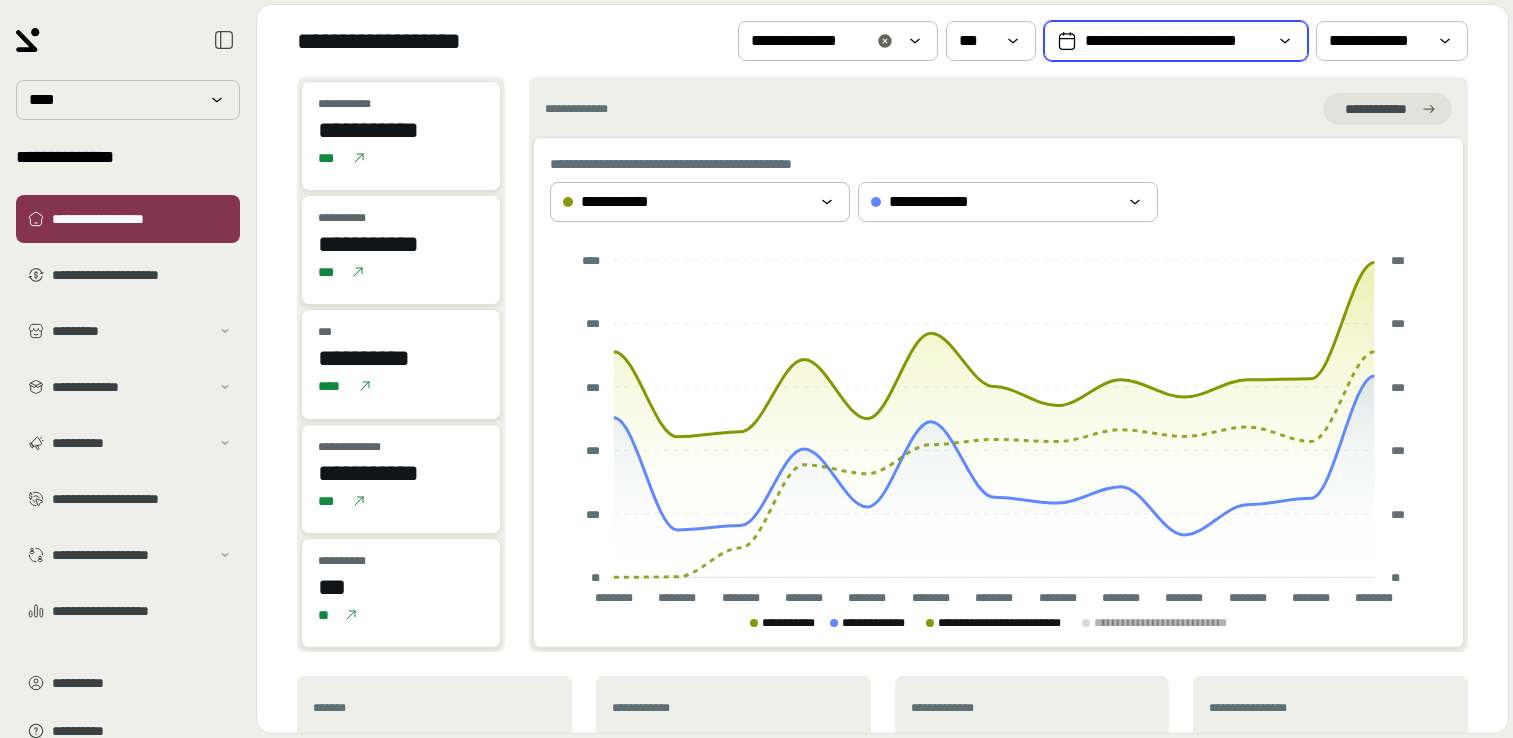 click on "**********" at bounding box center (1176, 41) 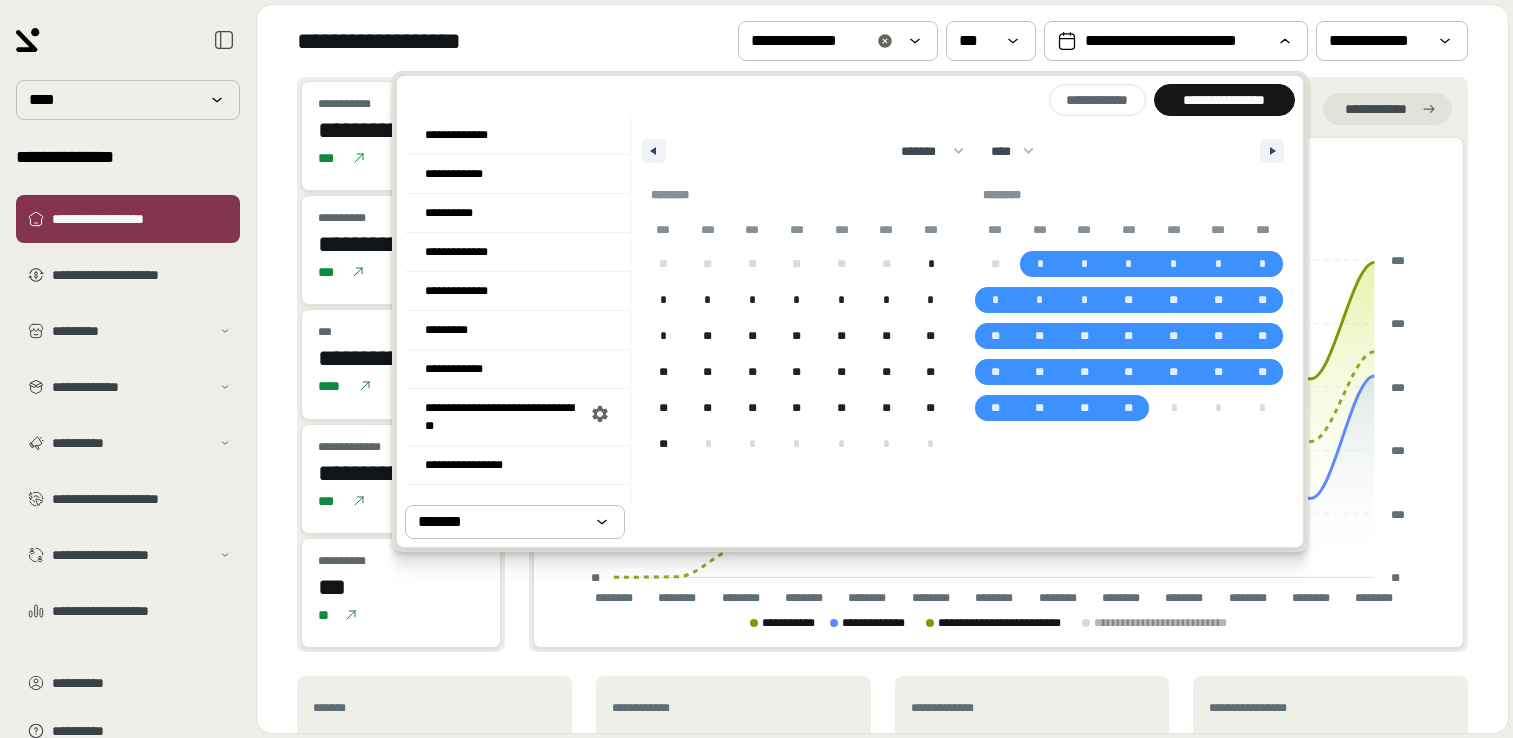 click on "**********" at bounding box center (882, 41) 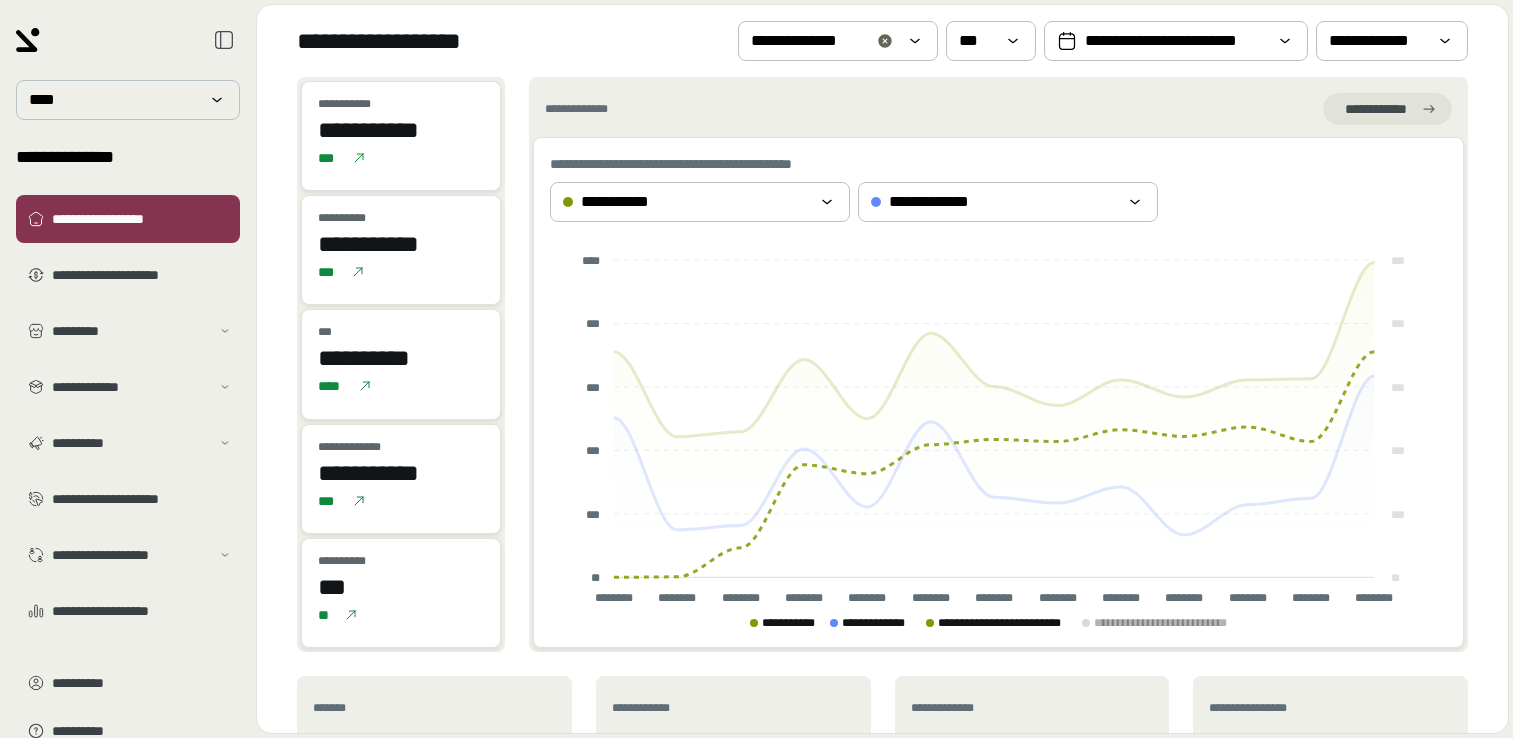 click on "**********" at bounding box center (1006, 623) 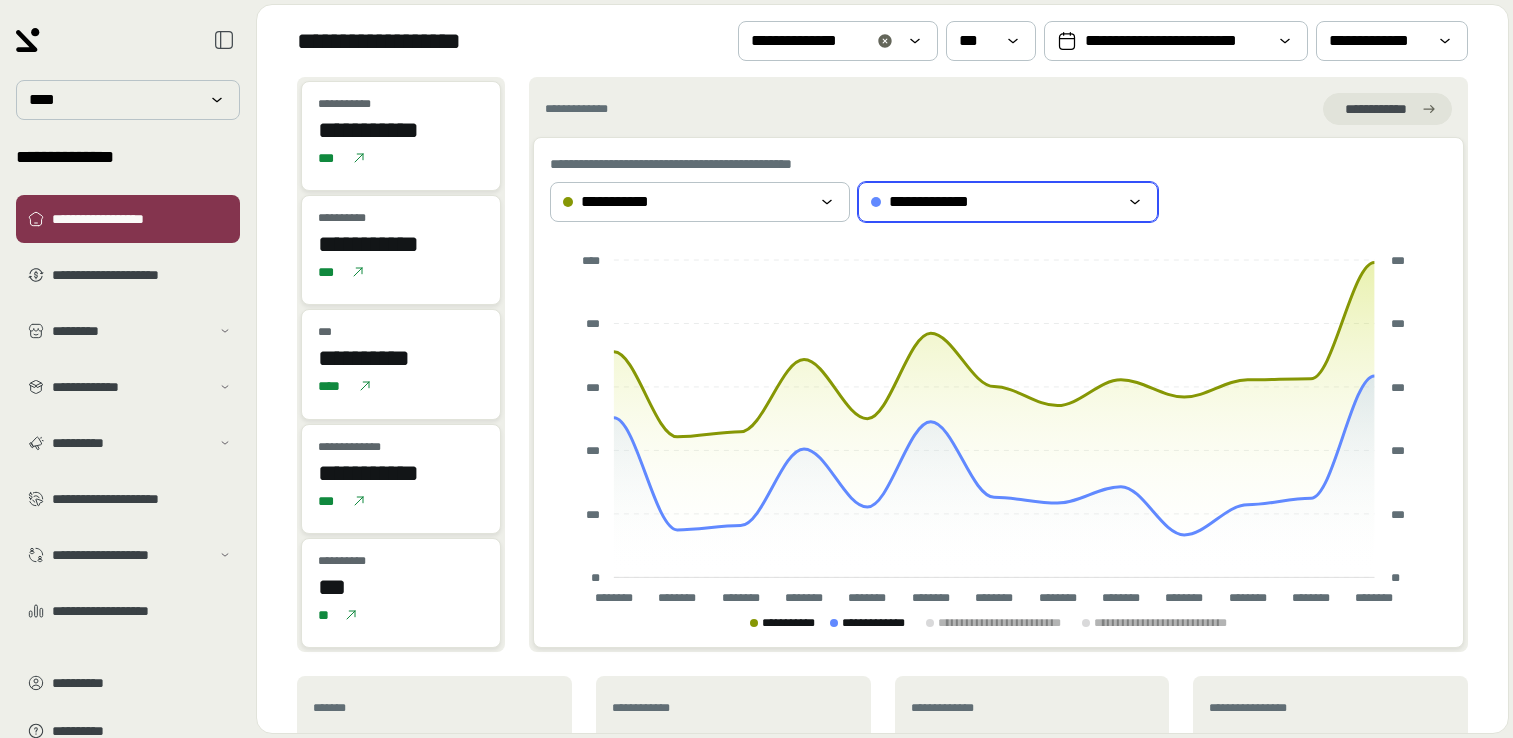 click on "**********" at bounding box center (994, 202) 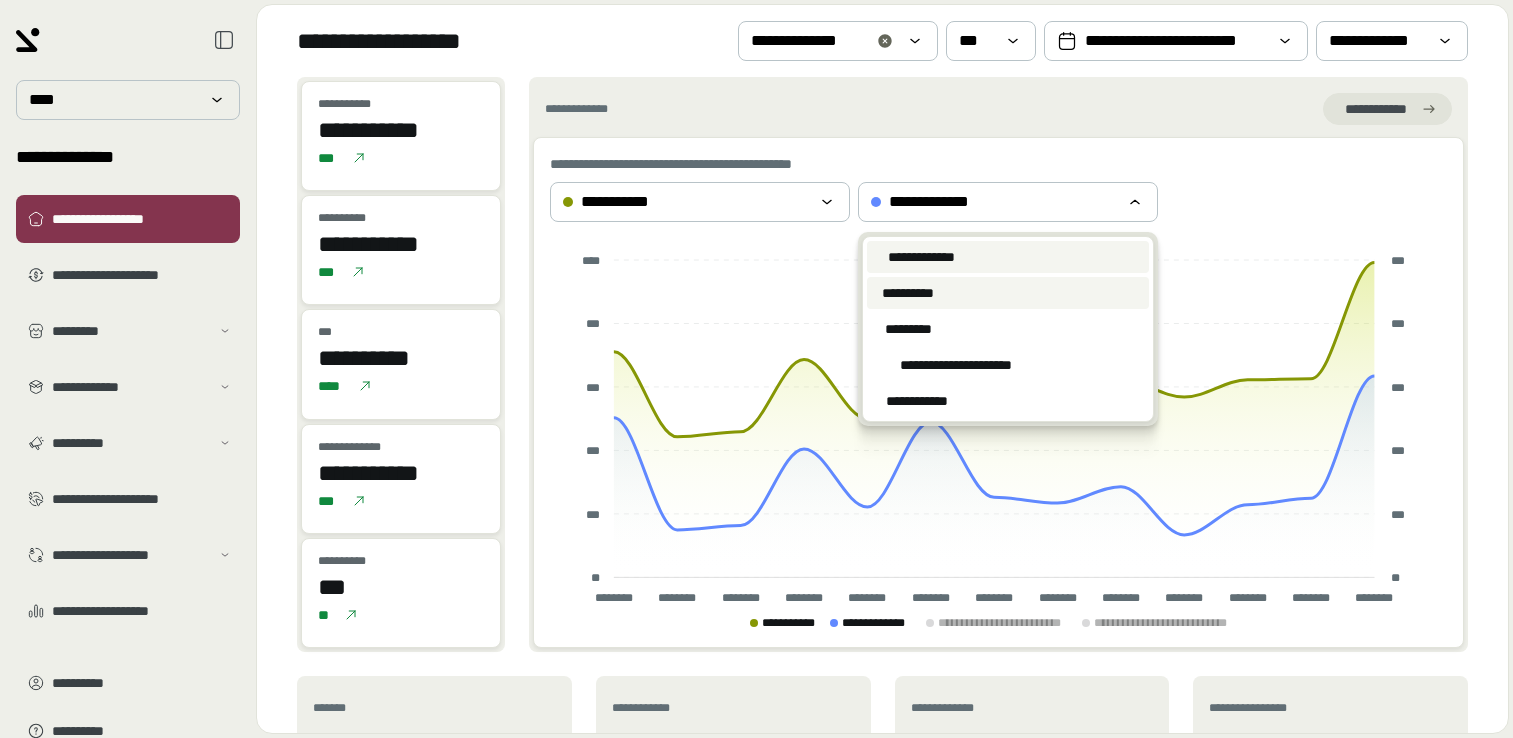 click on "**********" at bounding box center (1008, 293) 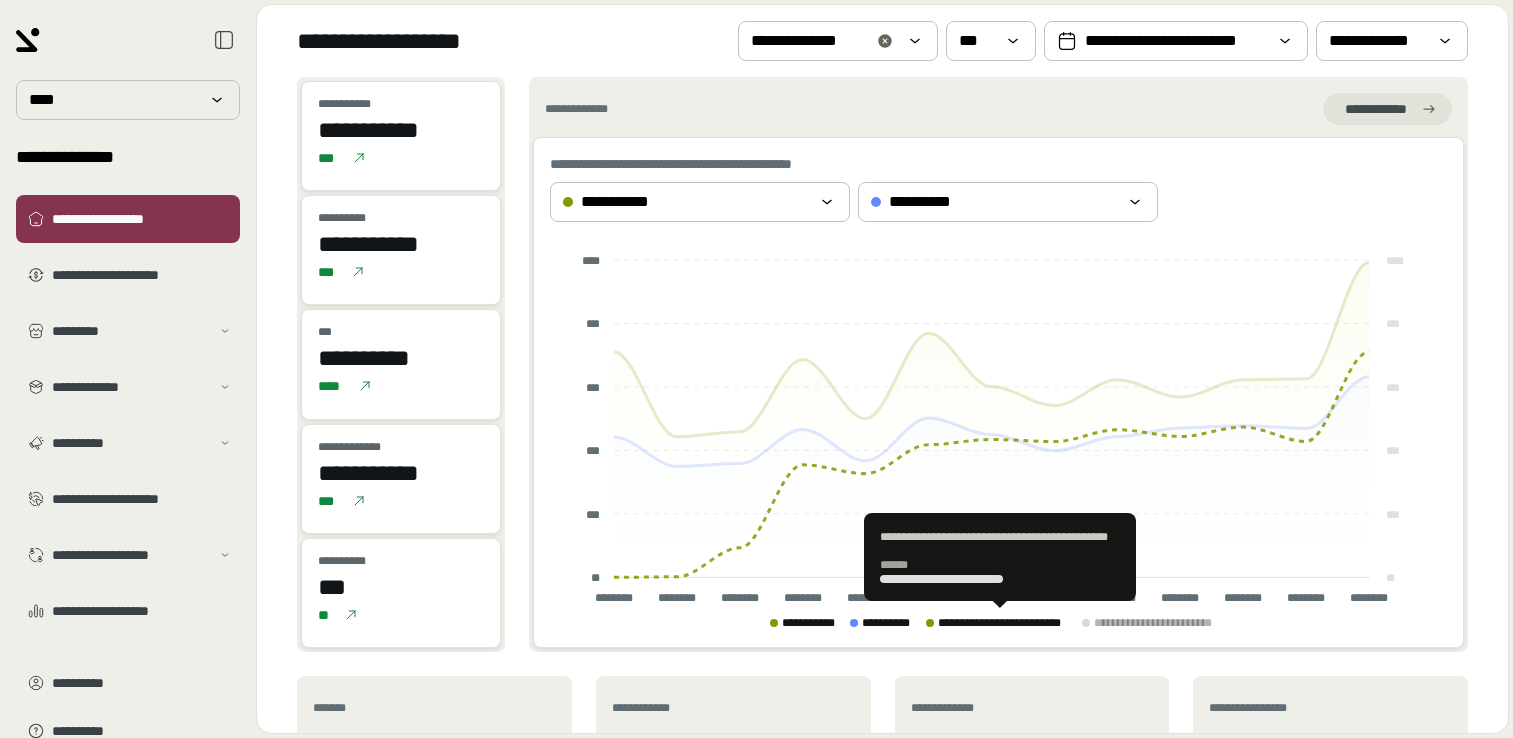 click on "**********" at bounding box center [1006, 623] 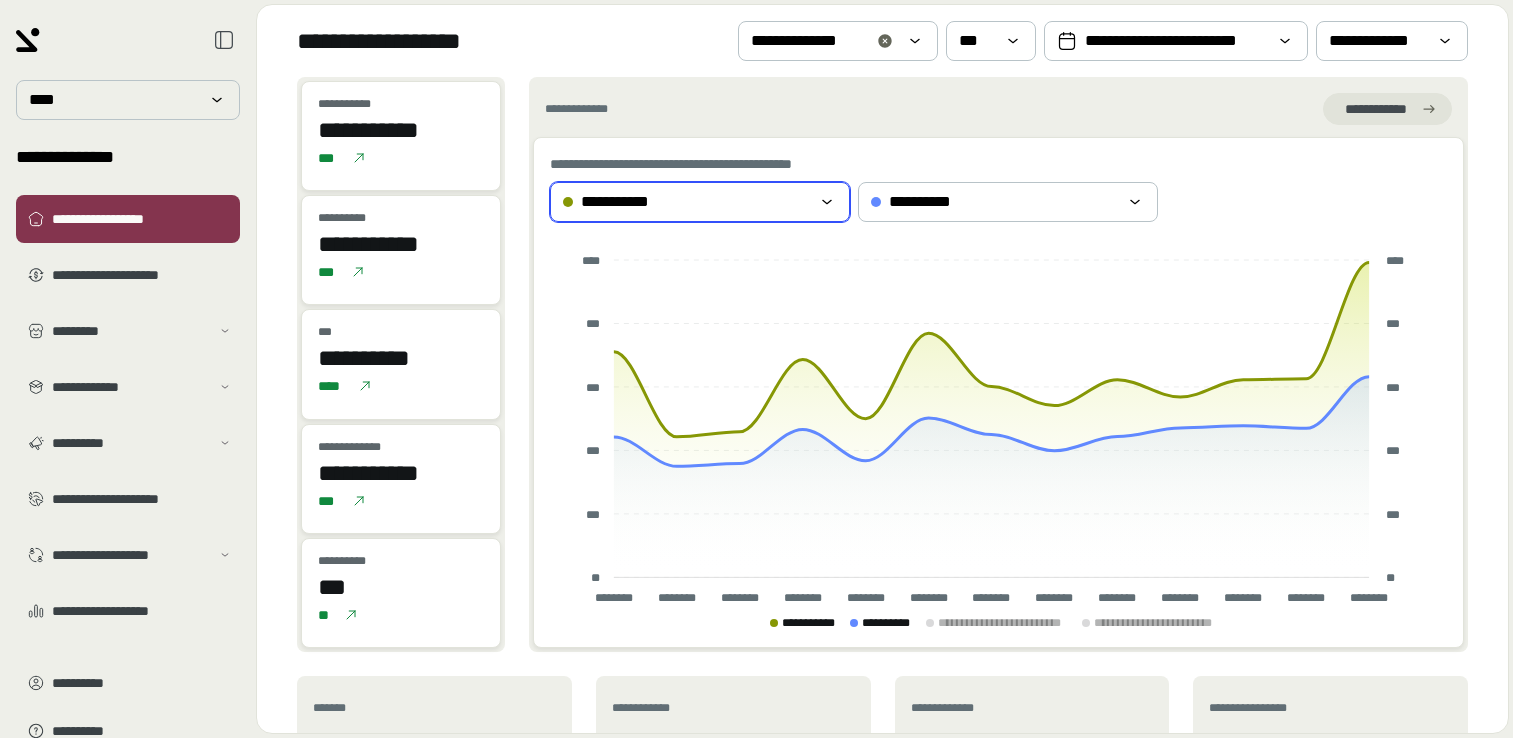 click on "**********" at bounding box center [700, 202] 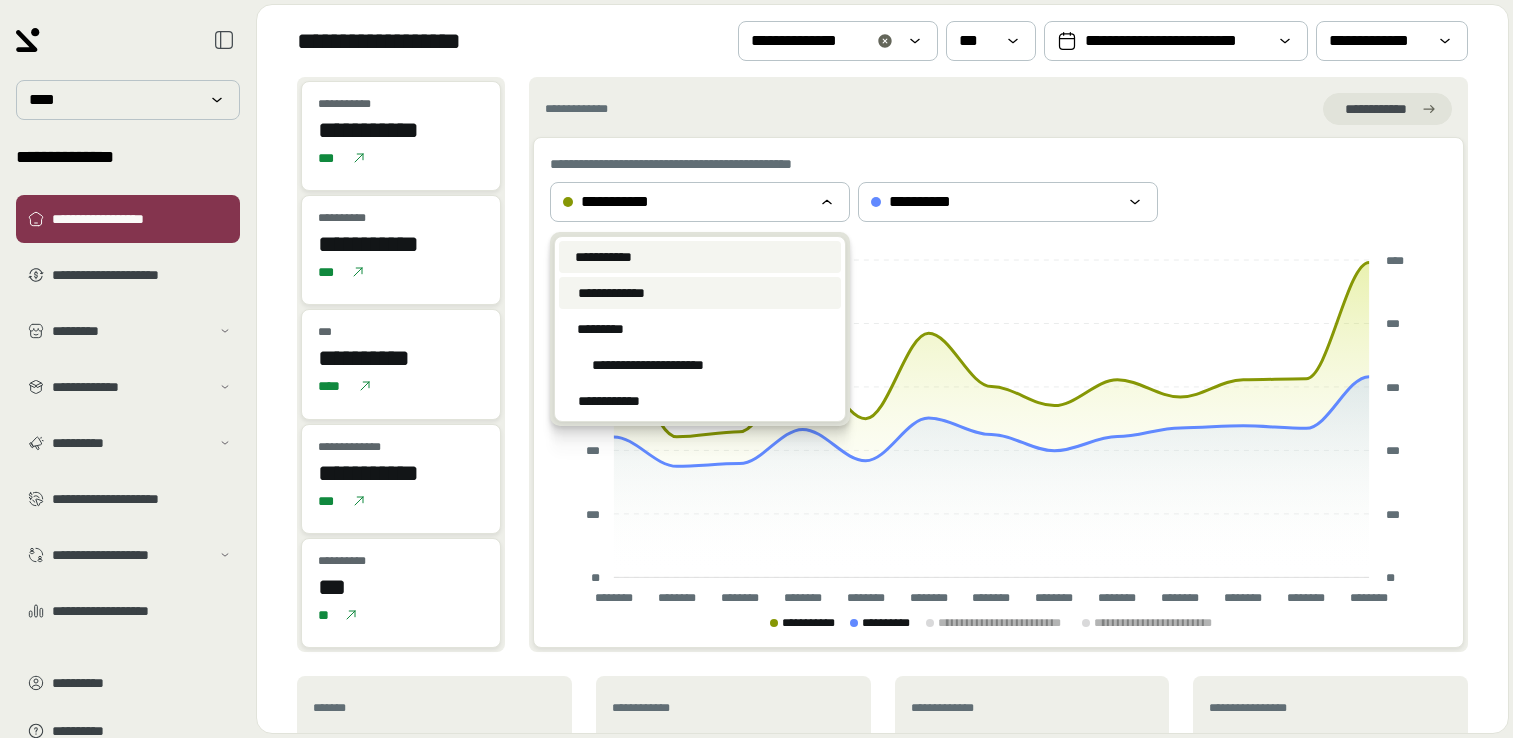 click on "**********" at bounding box center (700, 293) 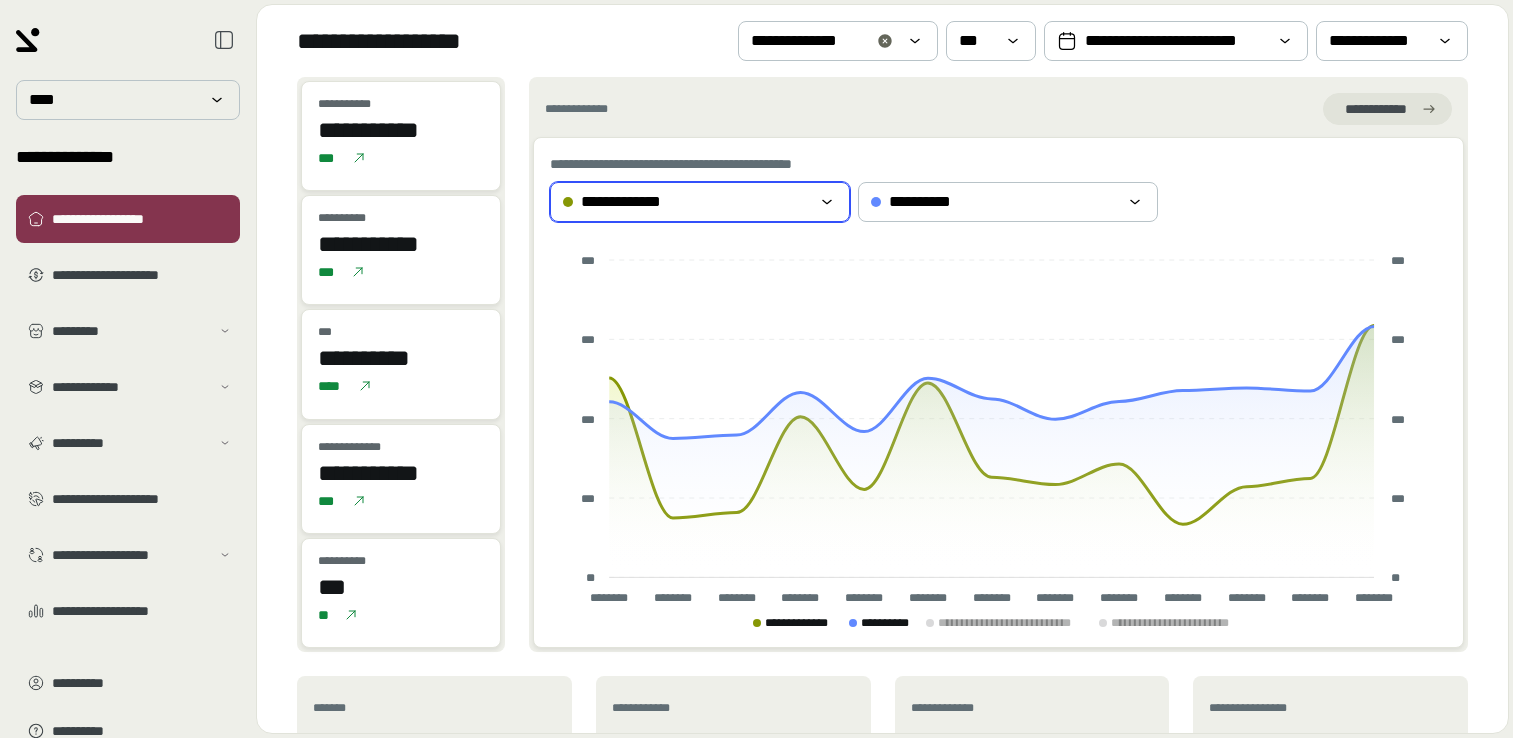 click on "**********" at bounding box center (686, 202) 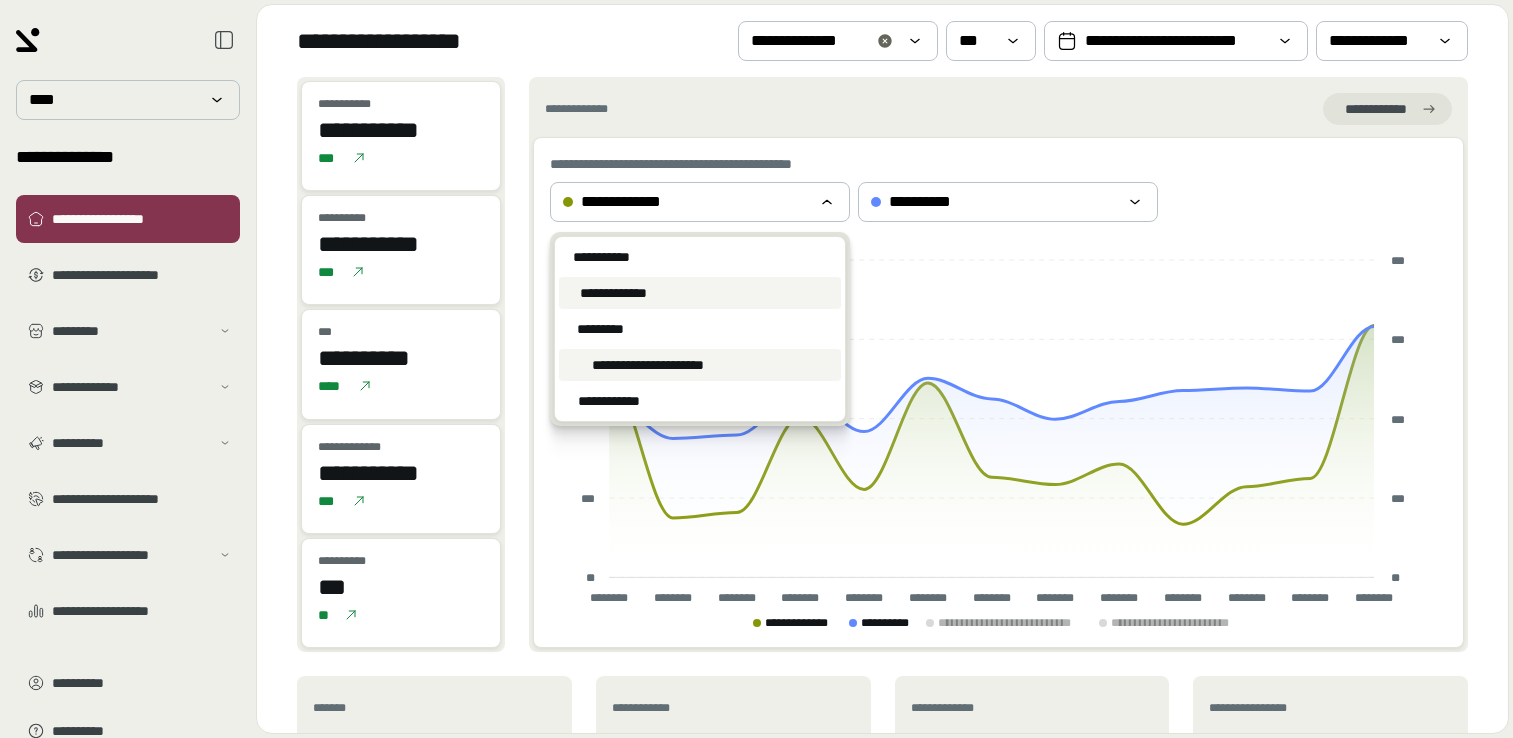 click on "**********" at bounding box center (700, 365) 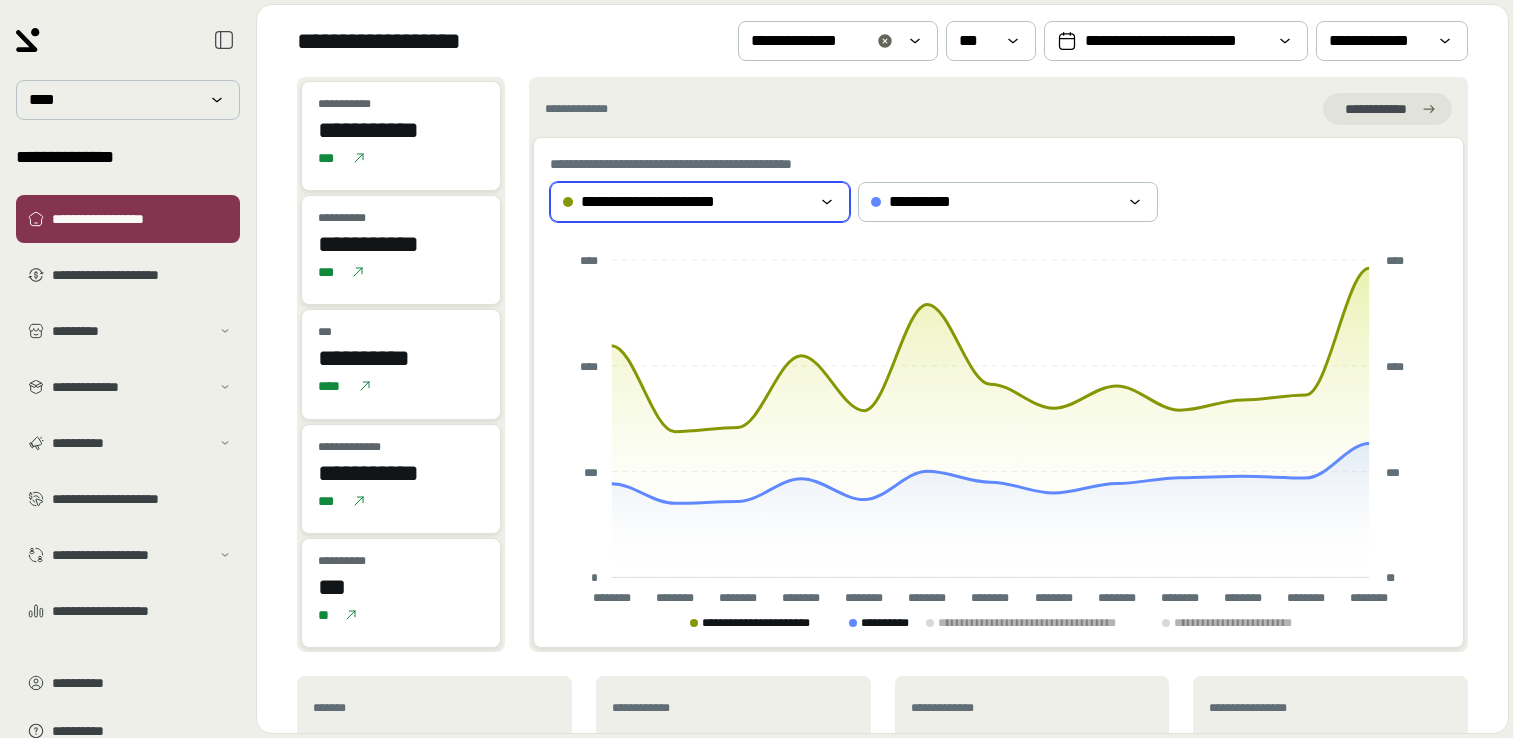 click on "**********" at bounding box center (674, 202) 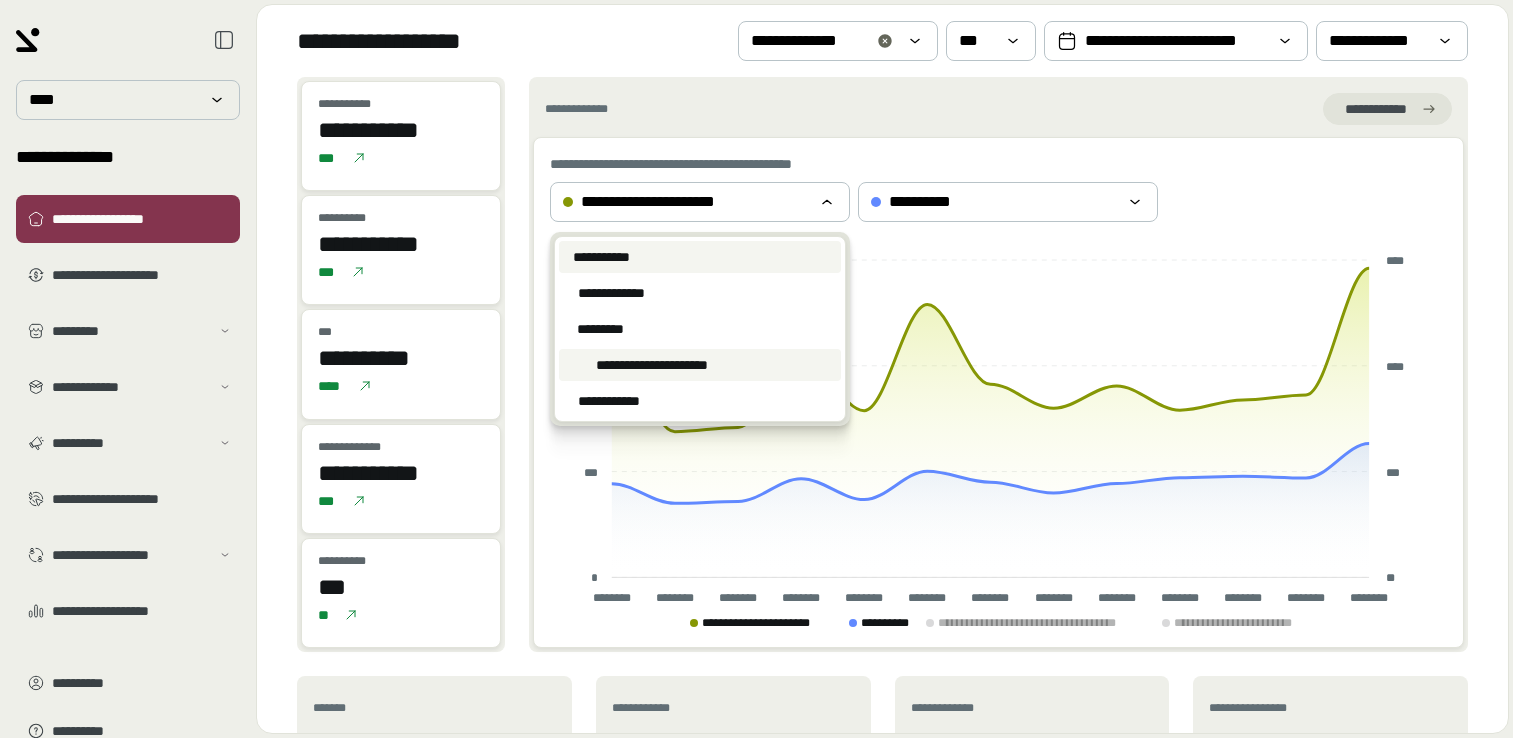 click on "**********" at bounding box center (700, 257) 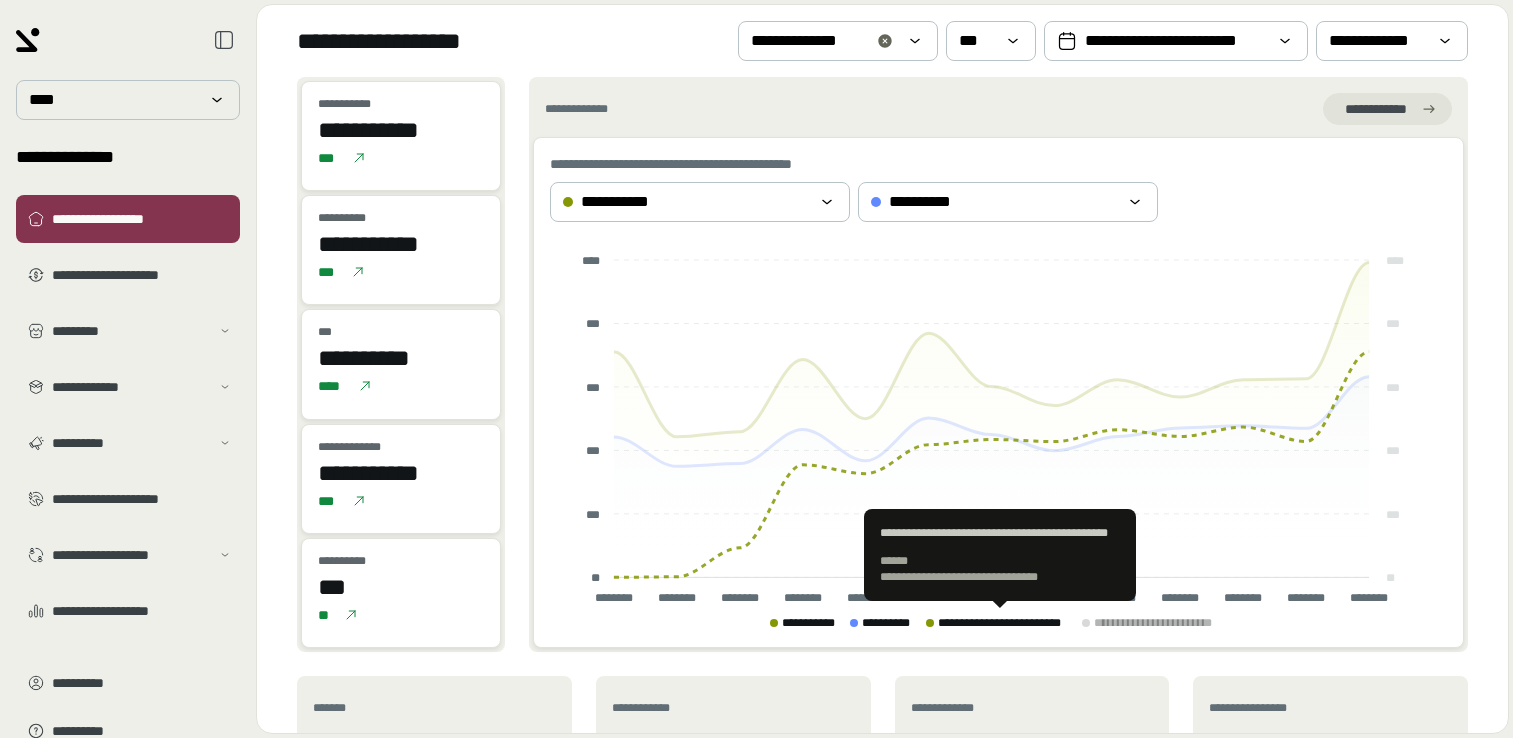 click on "**********" at bounding box center [1006, 623] 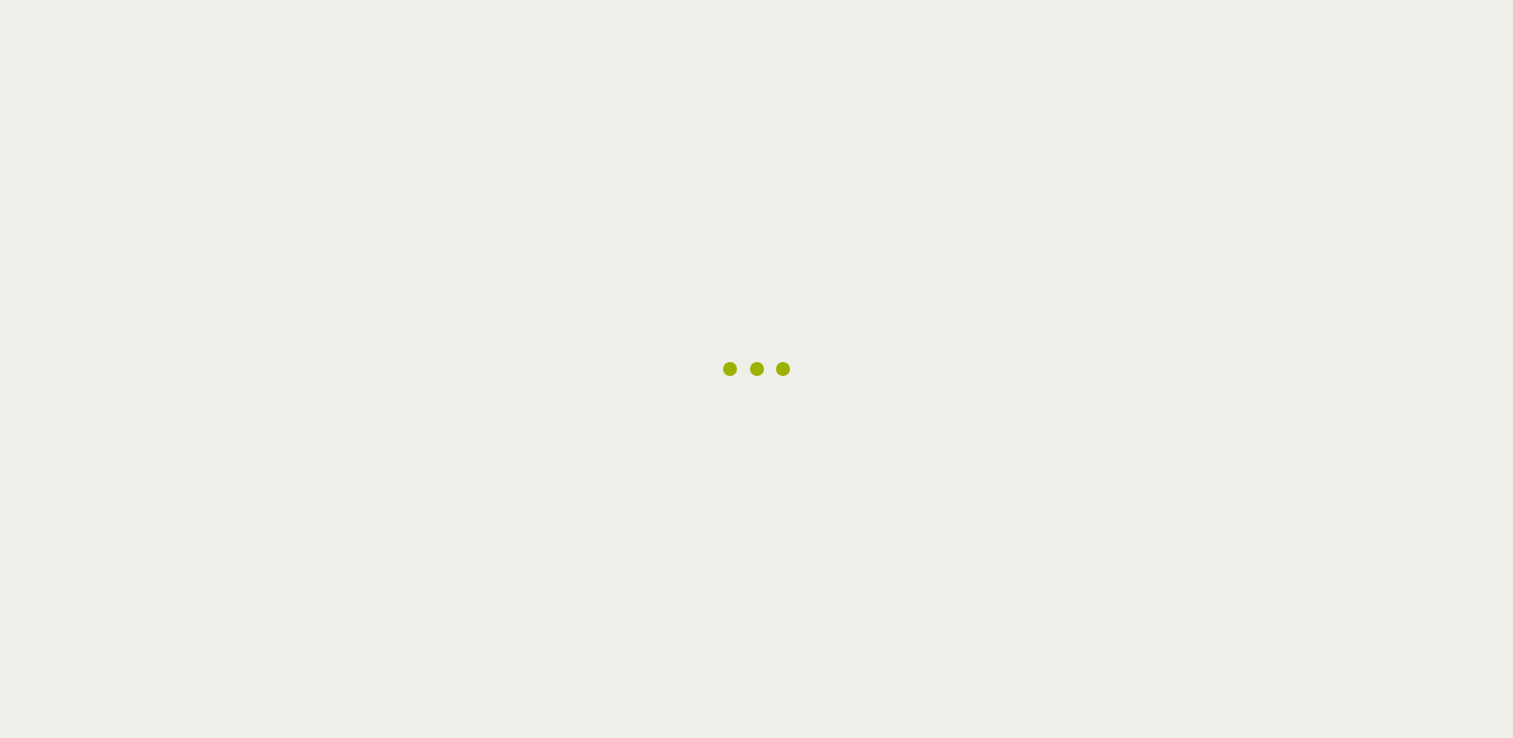scroll, scrollTop: 0, scrollLeft: 0, axis: both 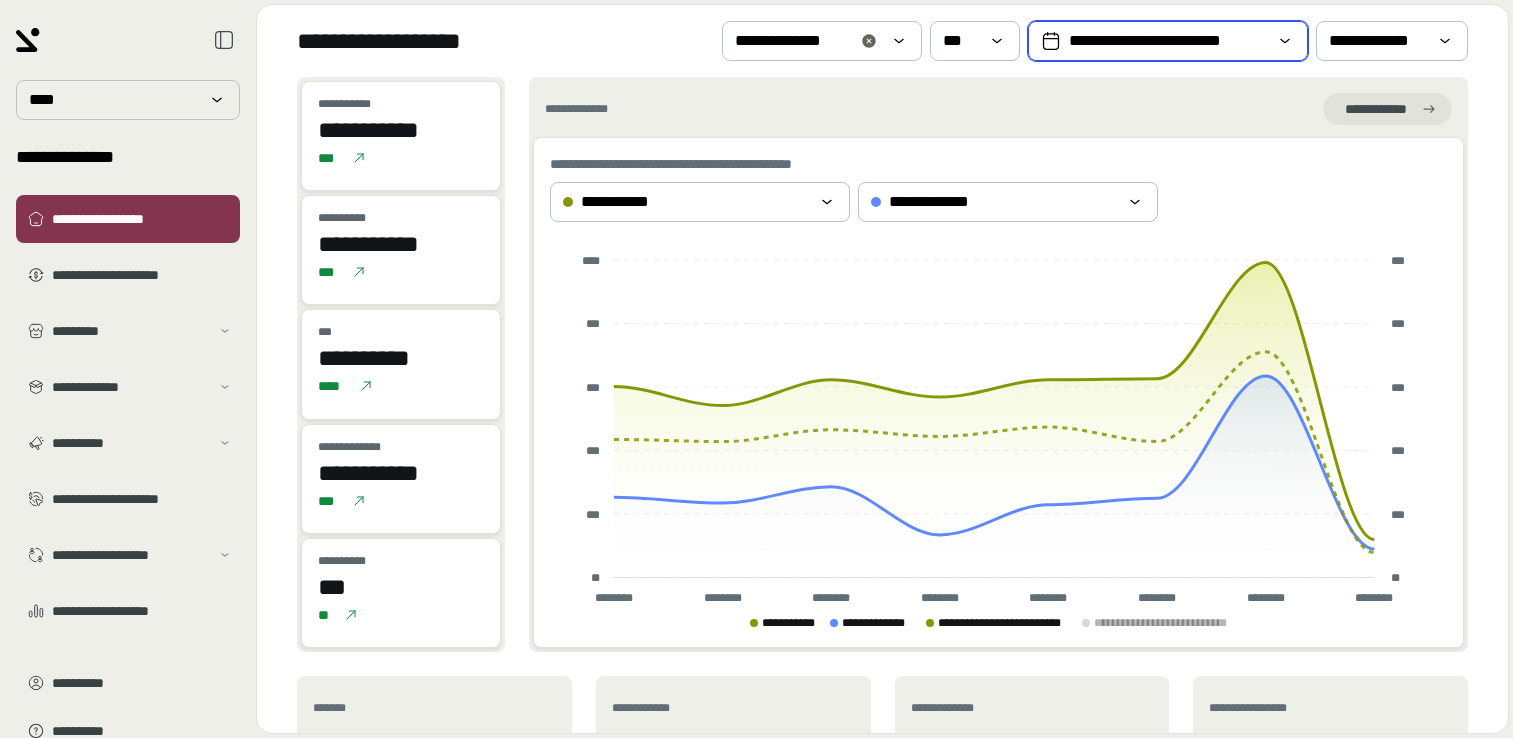 click on "**********" at bounding box center [1168, 41] 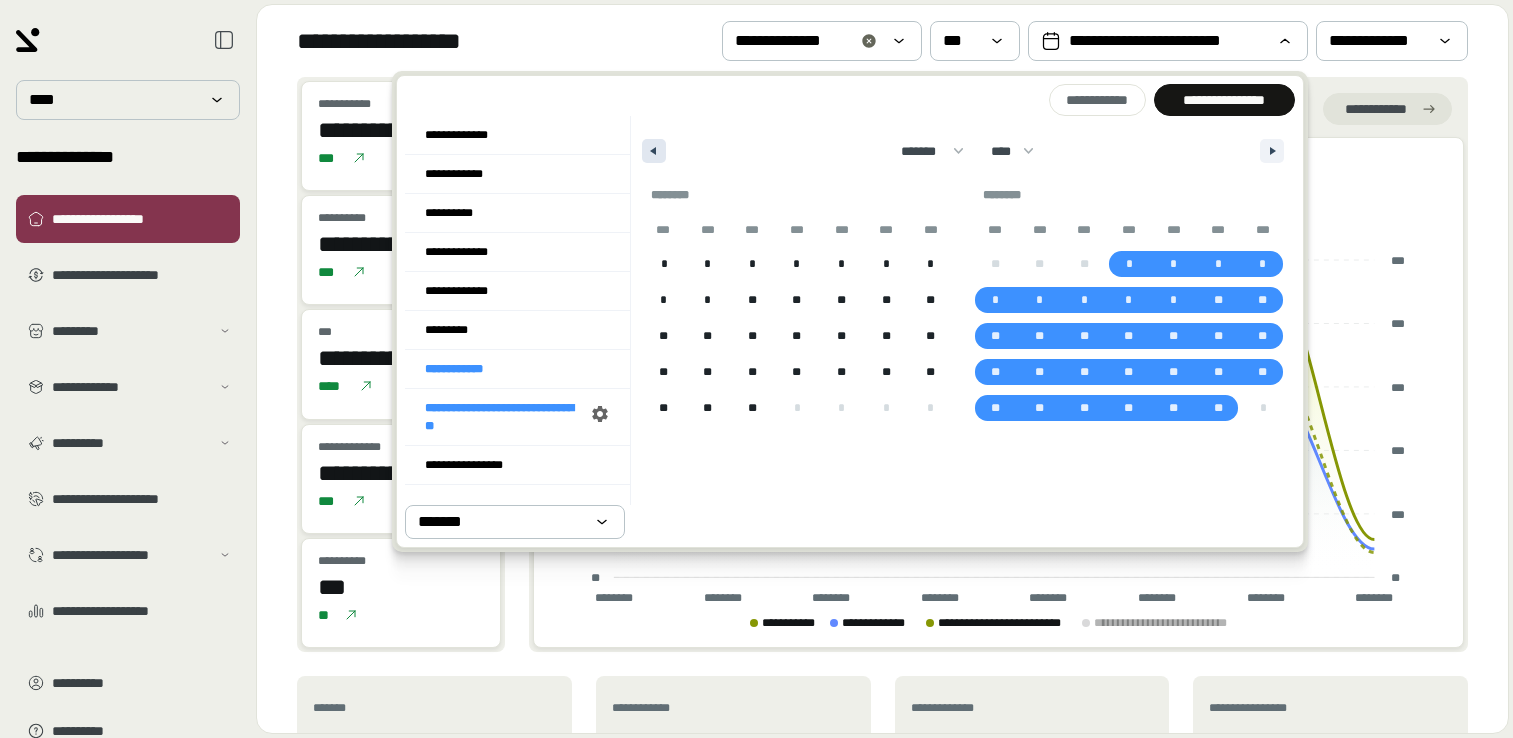 click at bounding box center [654, 151] 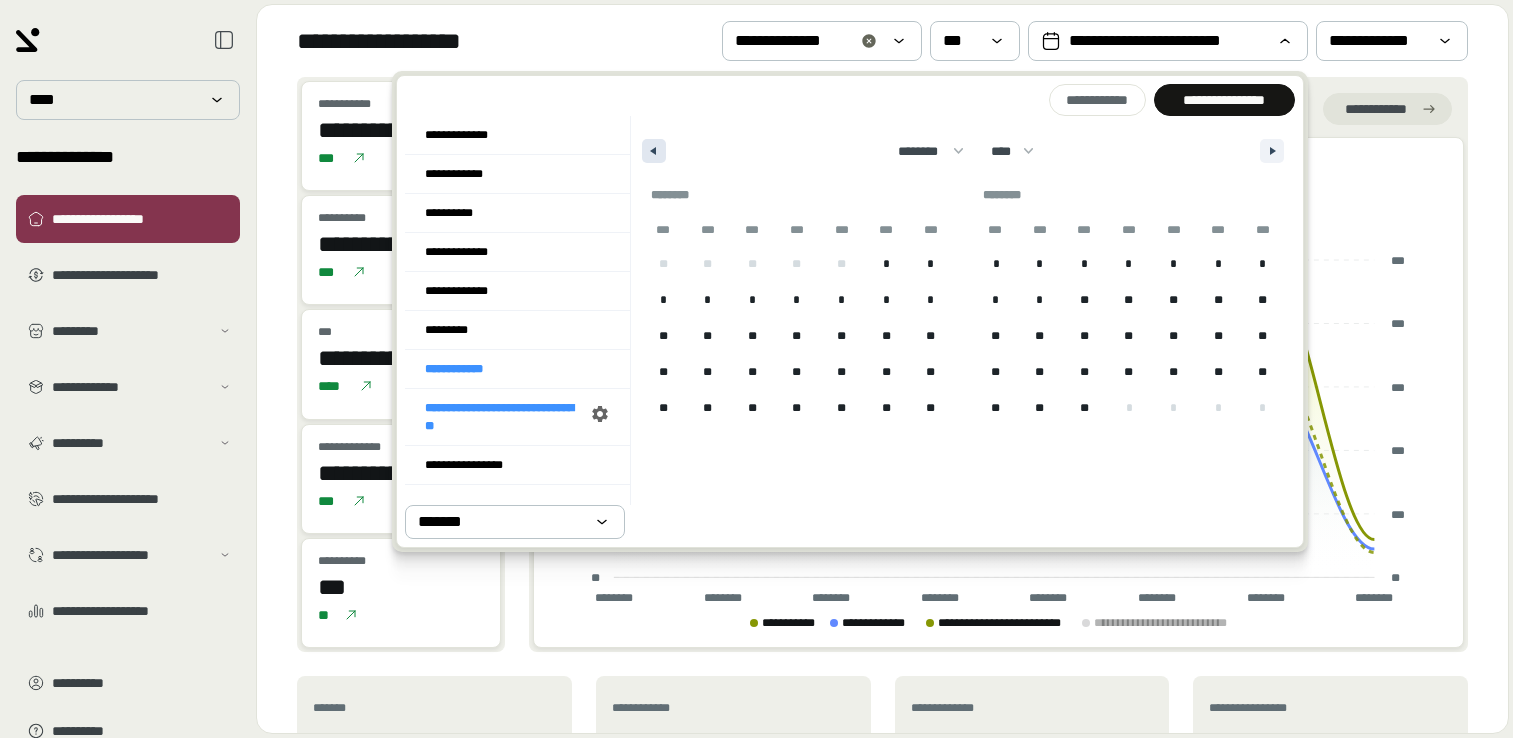click at bounding box center (654, 151) 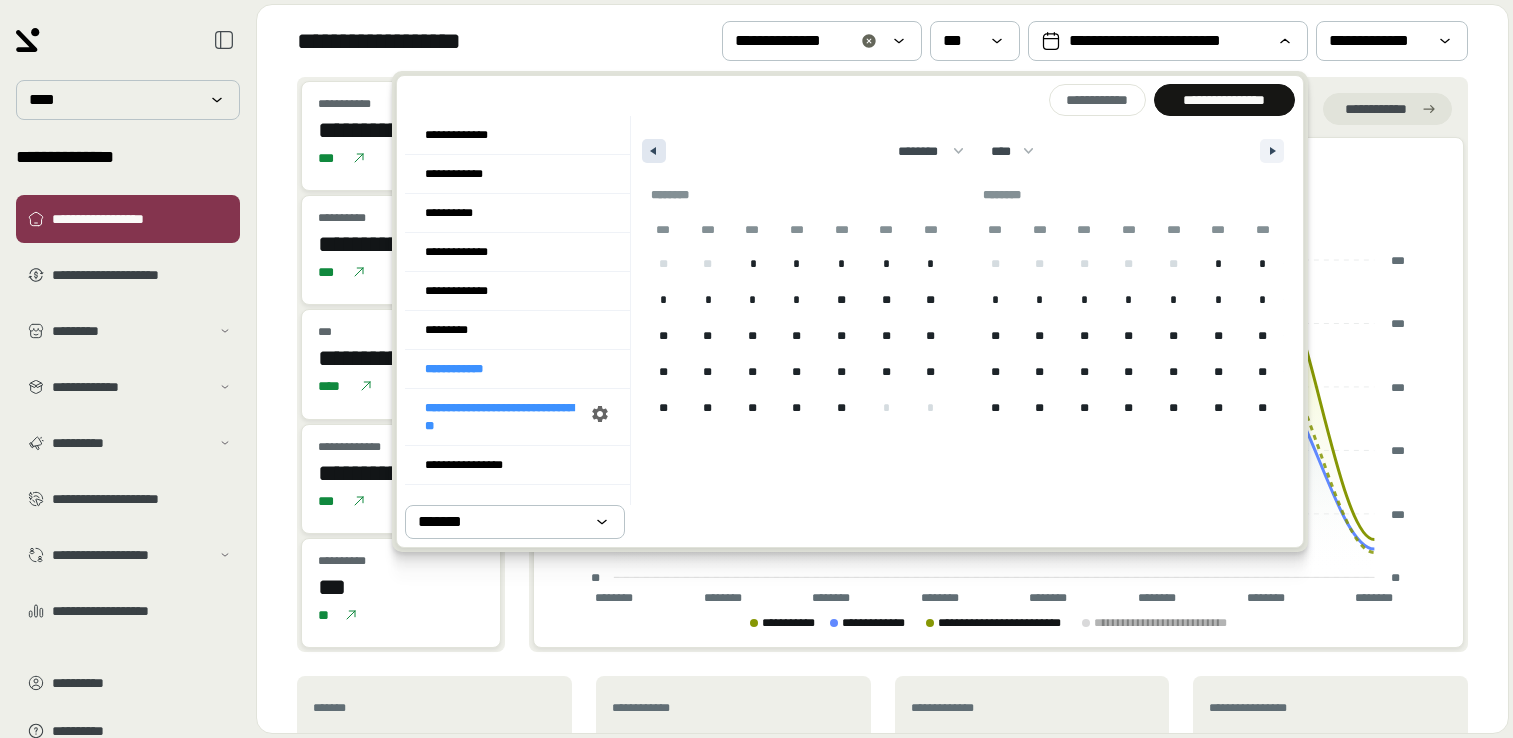 click at bounding box center (654, 151) 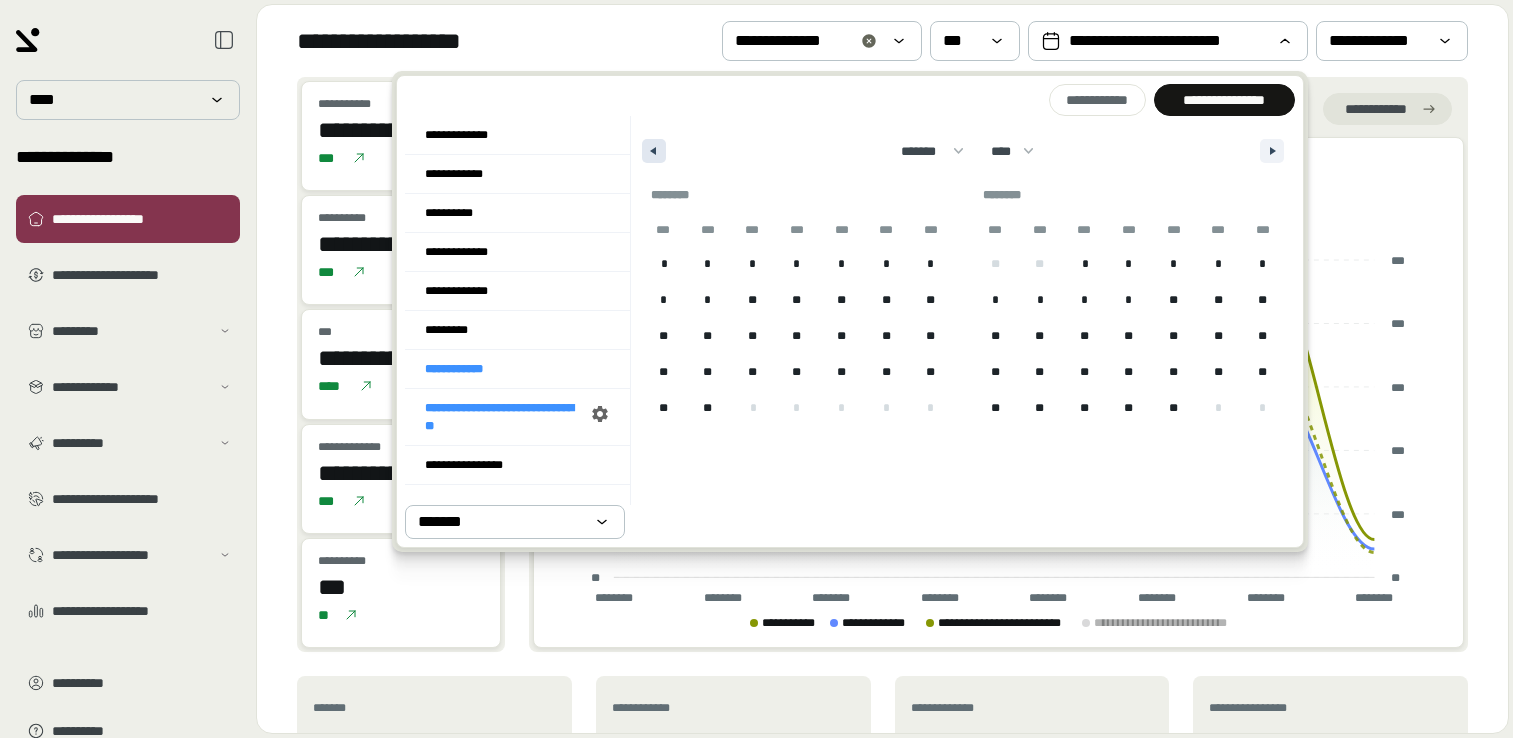 click at bounding box center [654, 151] 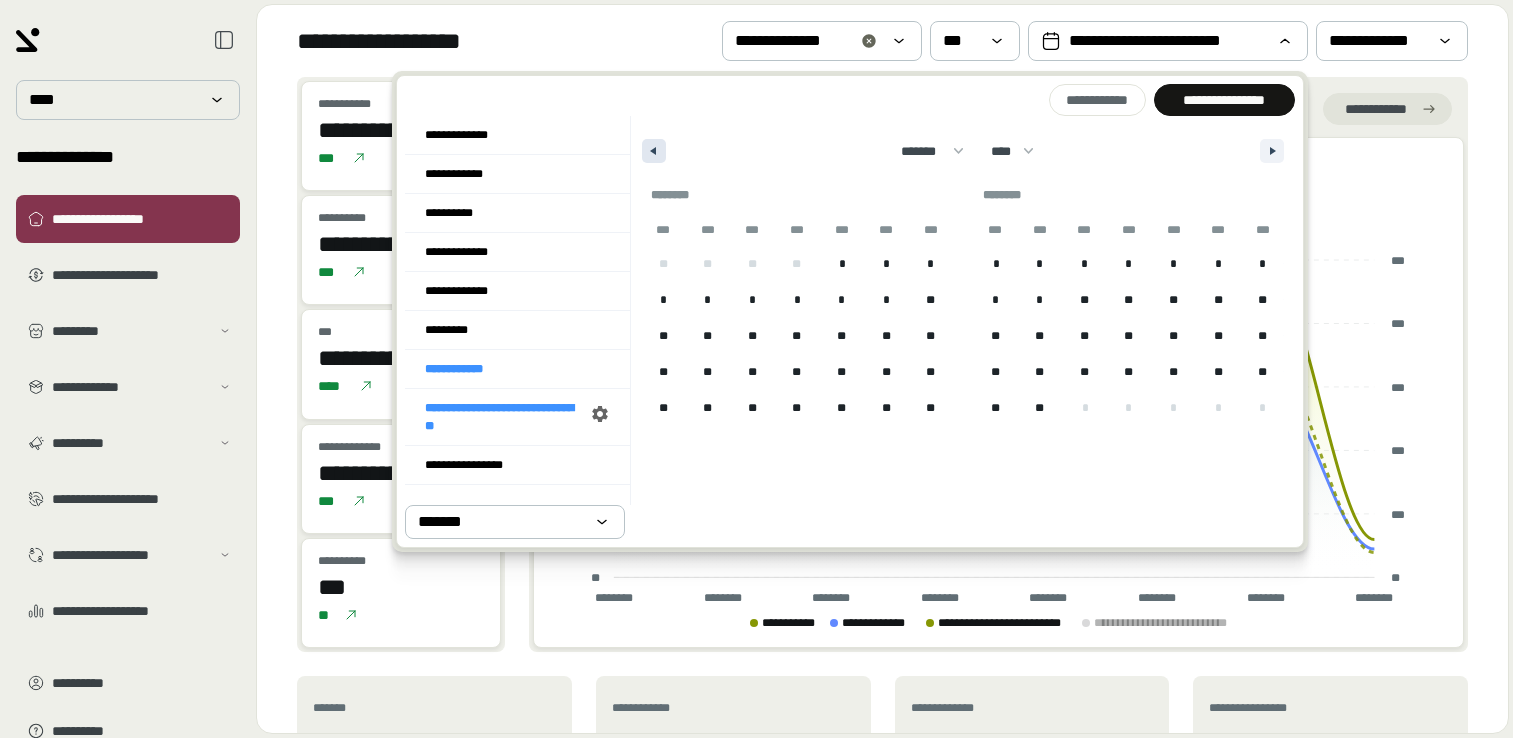 click at bounding box center [654, 151] 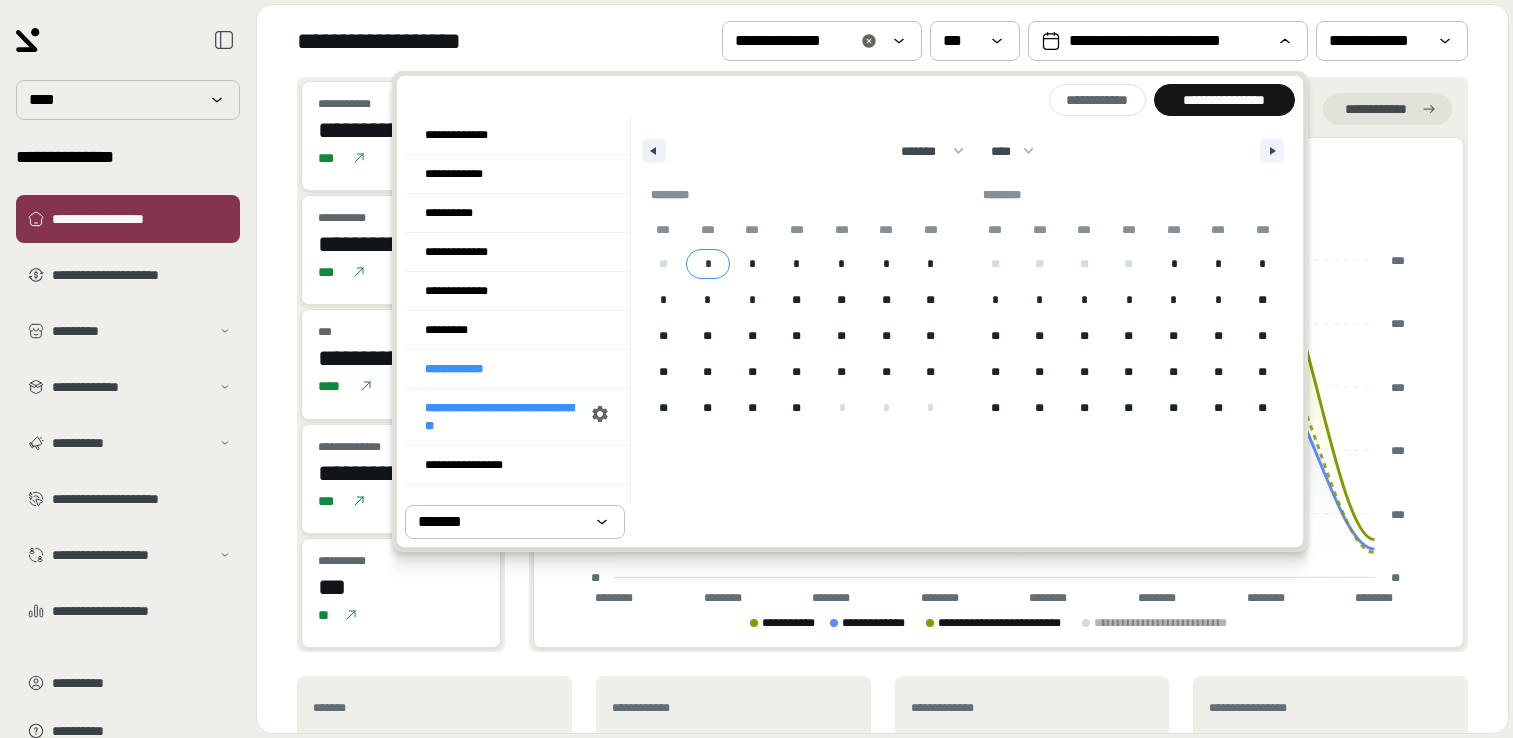 click on "*" at bounding box center (708, 264) 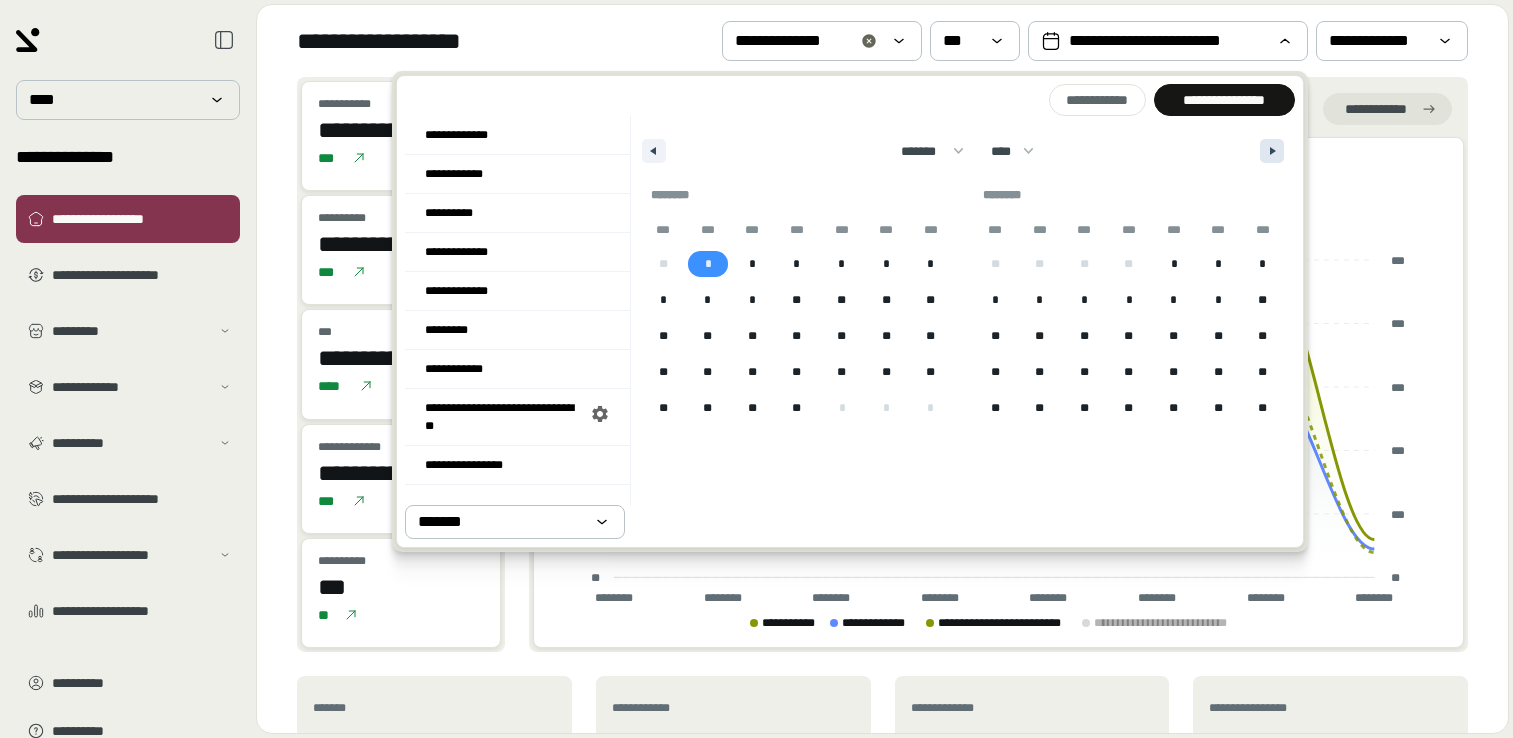 click at bounding box center [1272, 151] 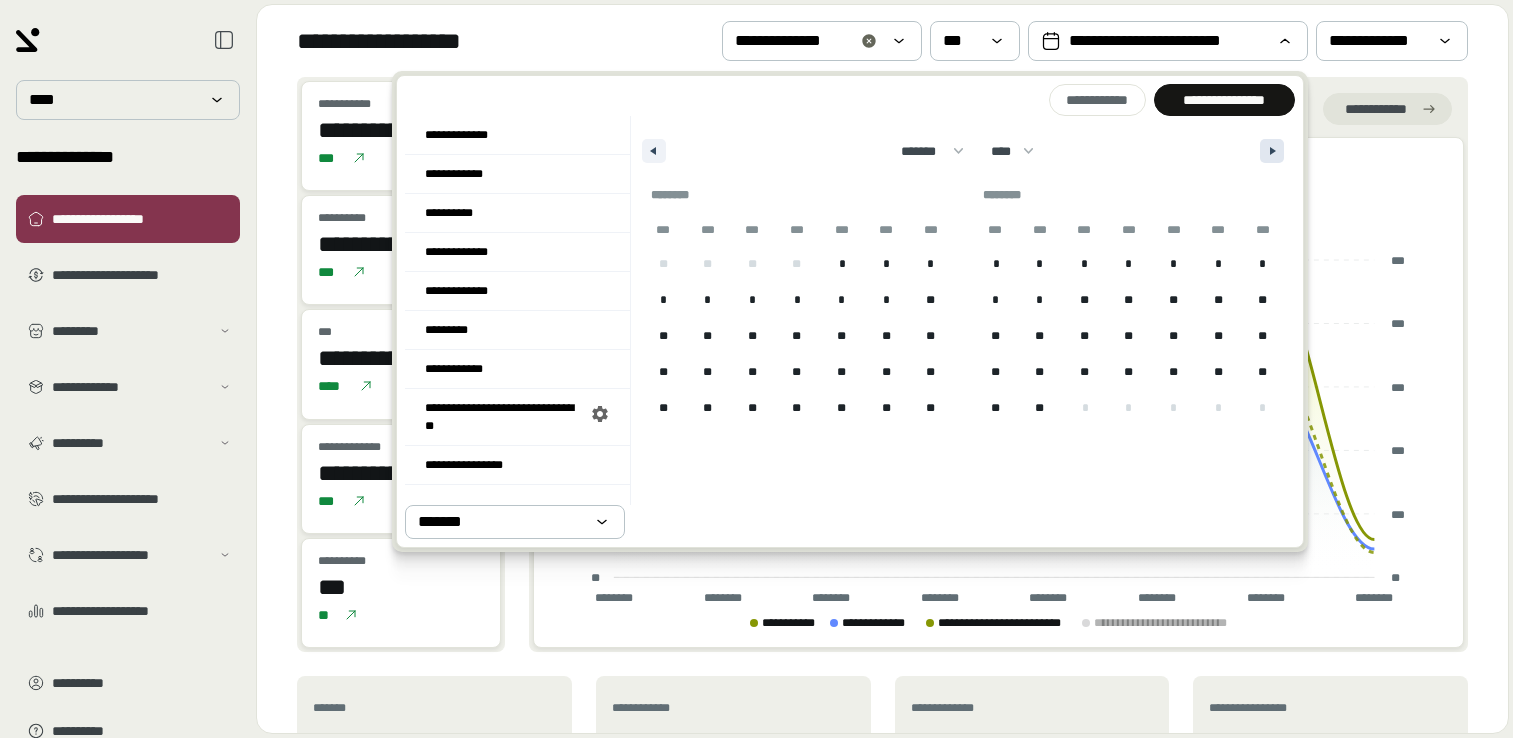 click at bounding box center [1272, 151] 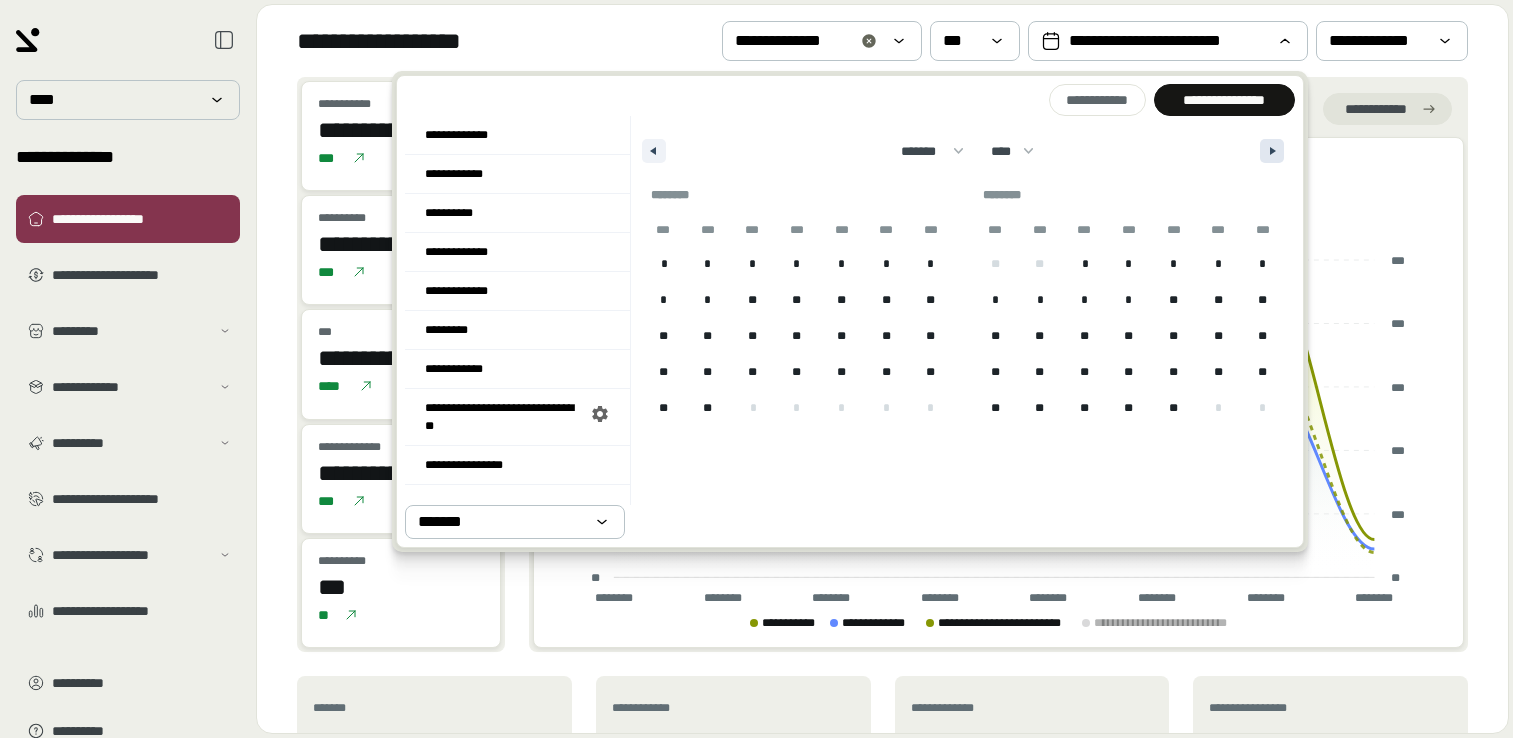click at bounding box center (1272, 151) 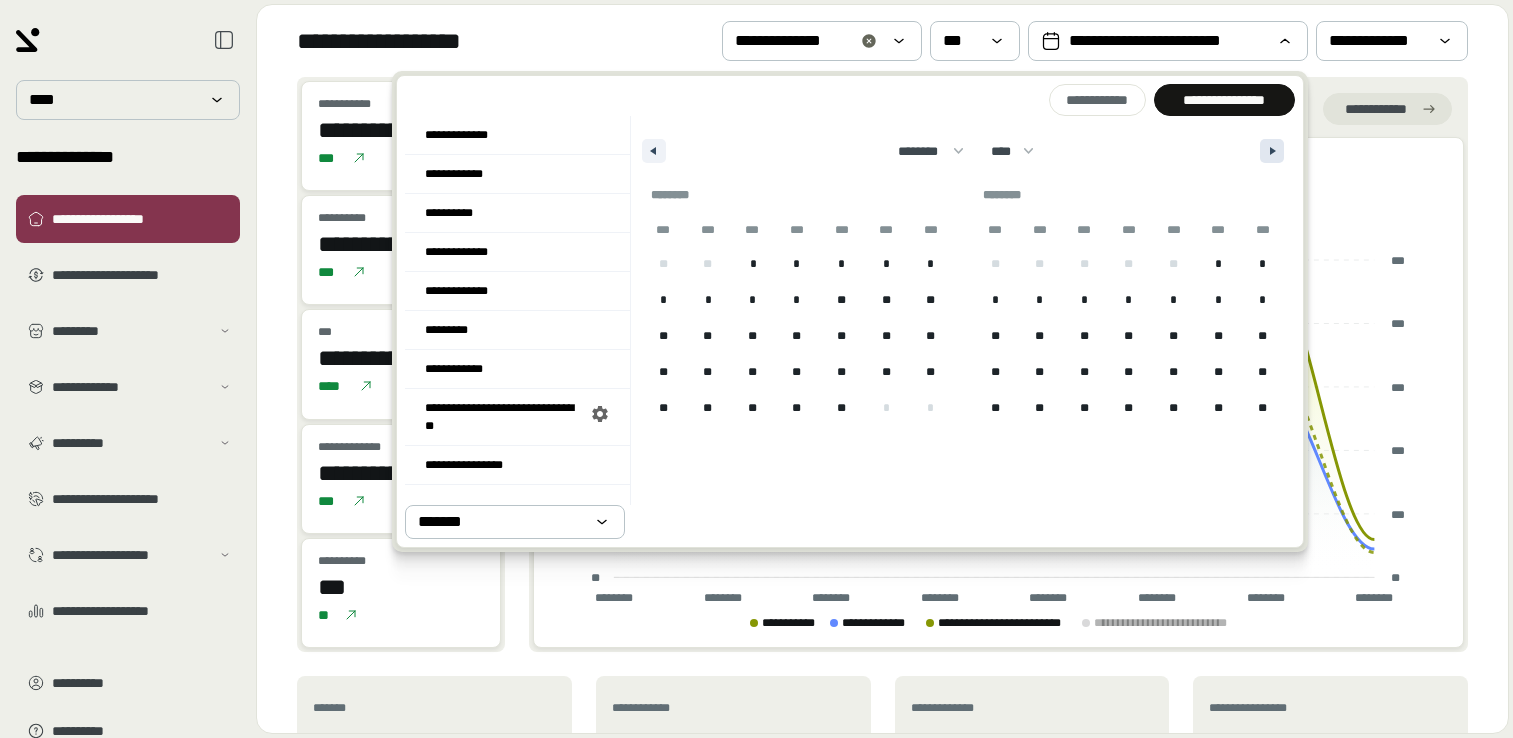 click at bounding box center (1272, 151) 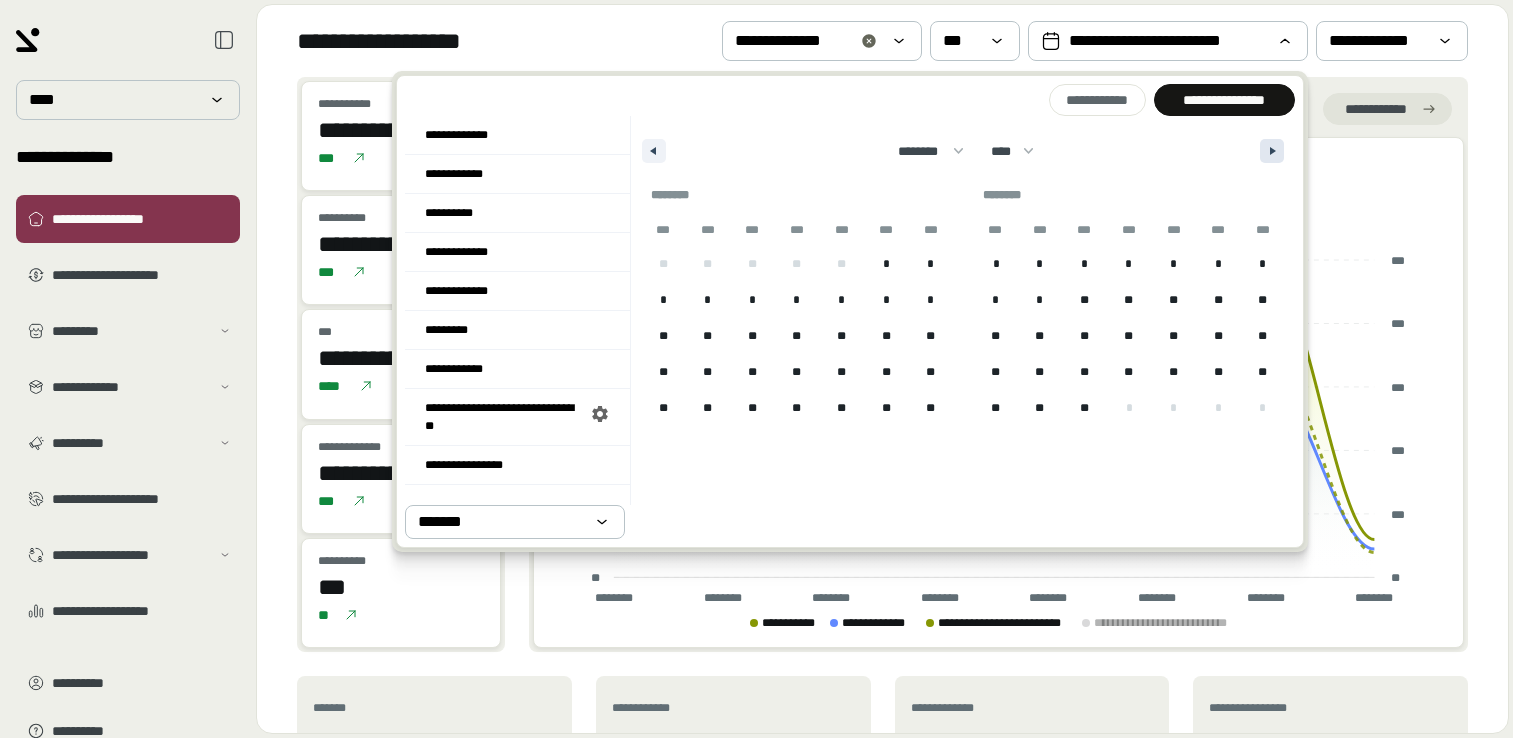 click at bounding box center [1272, 151] 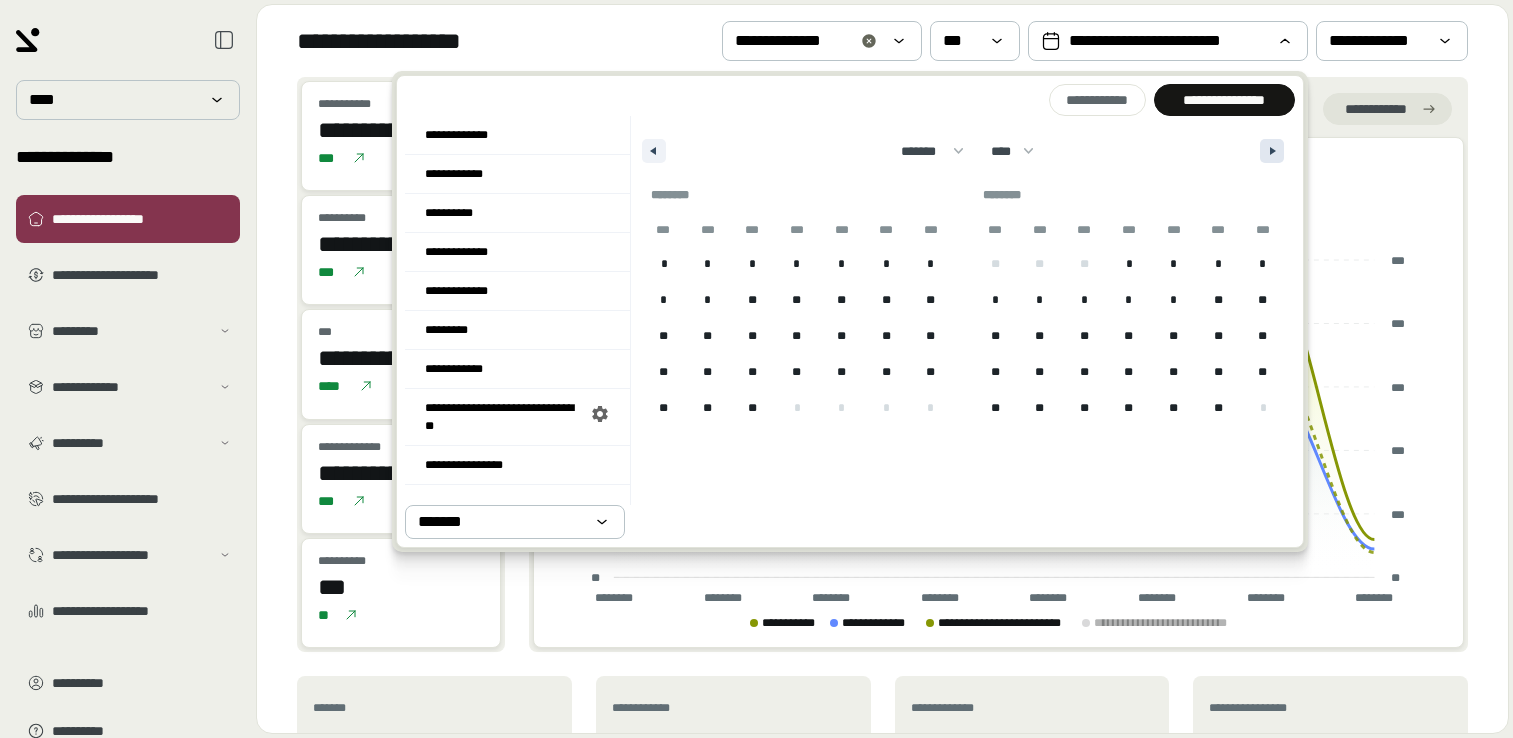click at bounding box center [1272, 151] 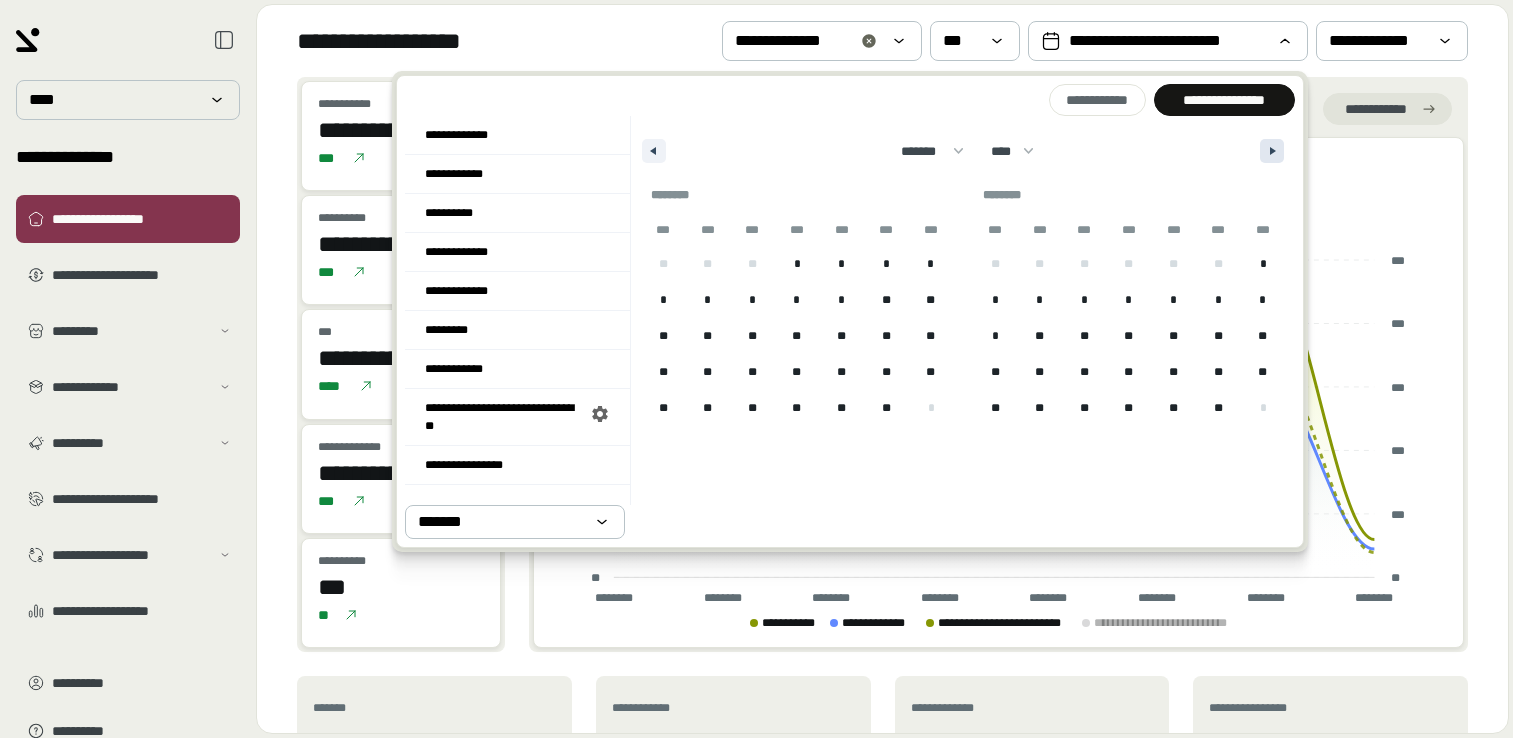 click at bounding box center (1272, 151) 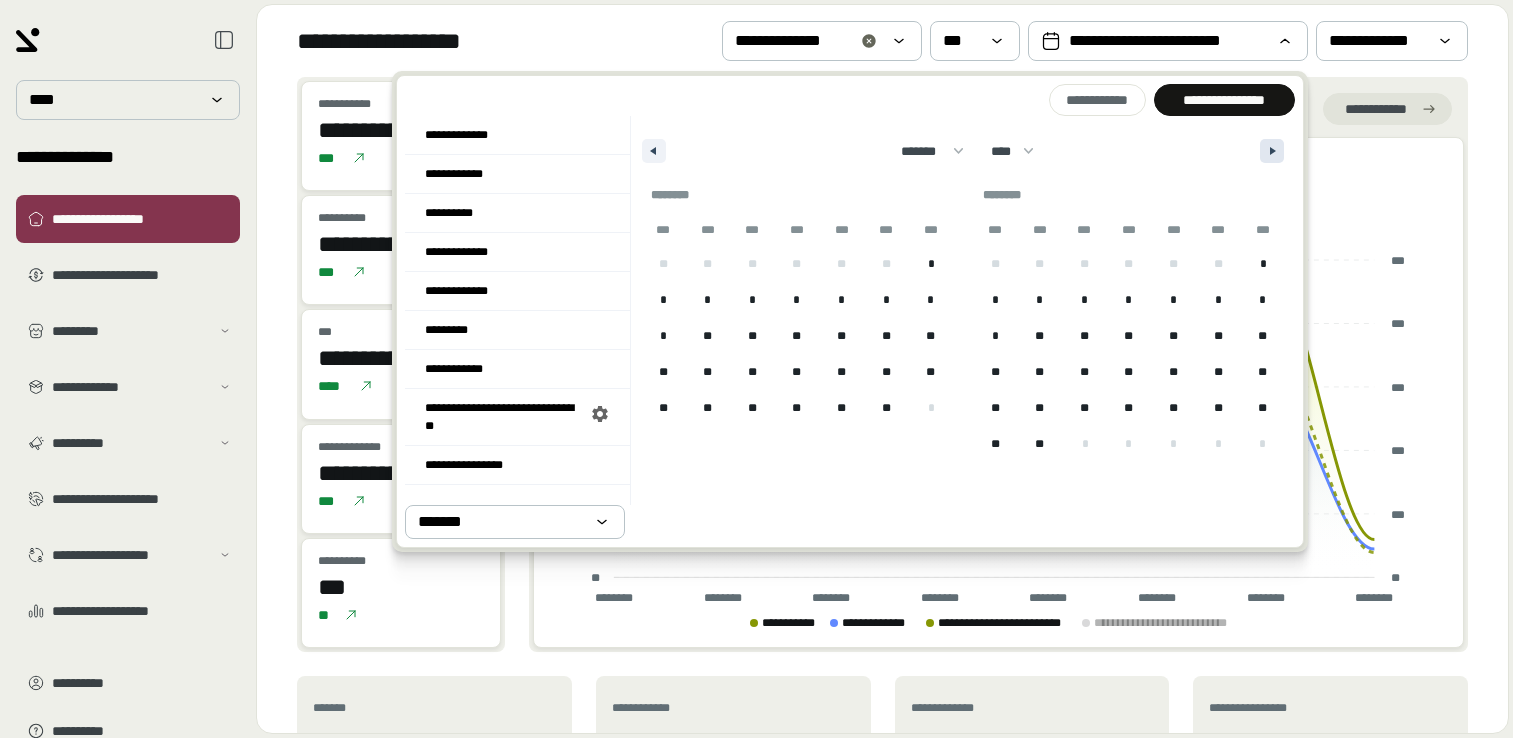 click at bounding box center (1272, 151) 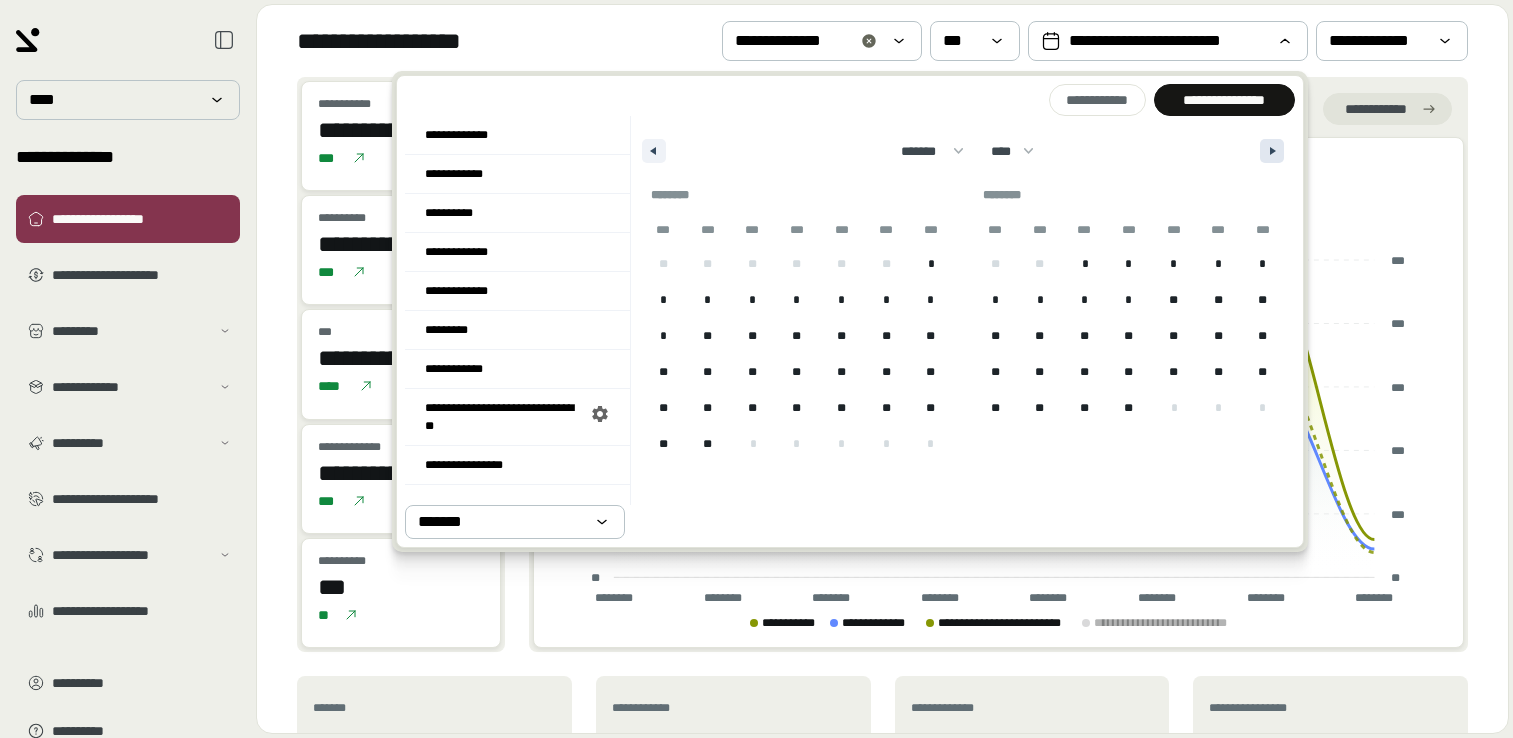 click at bounding box center (1272, 151) 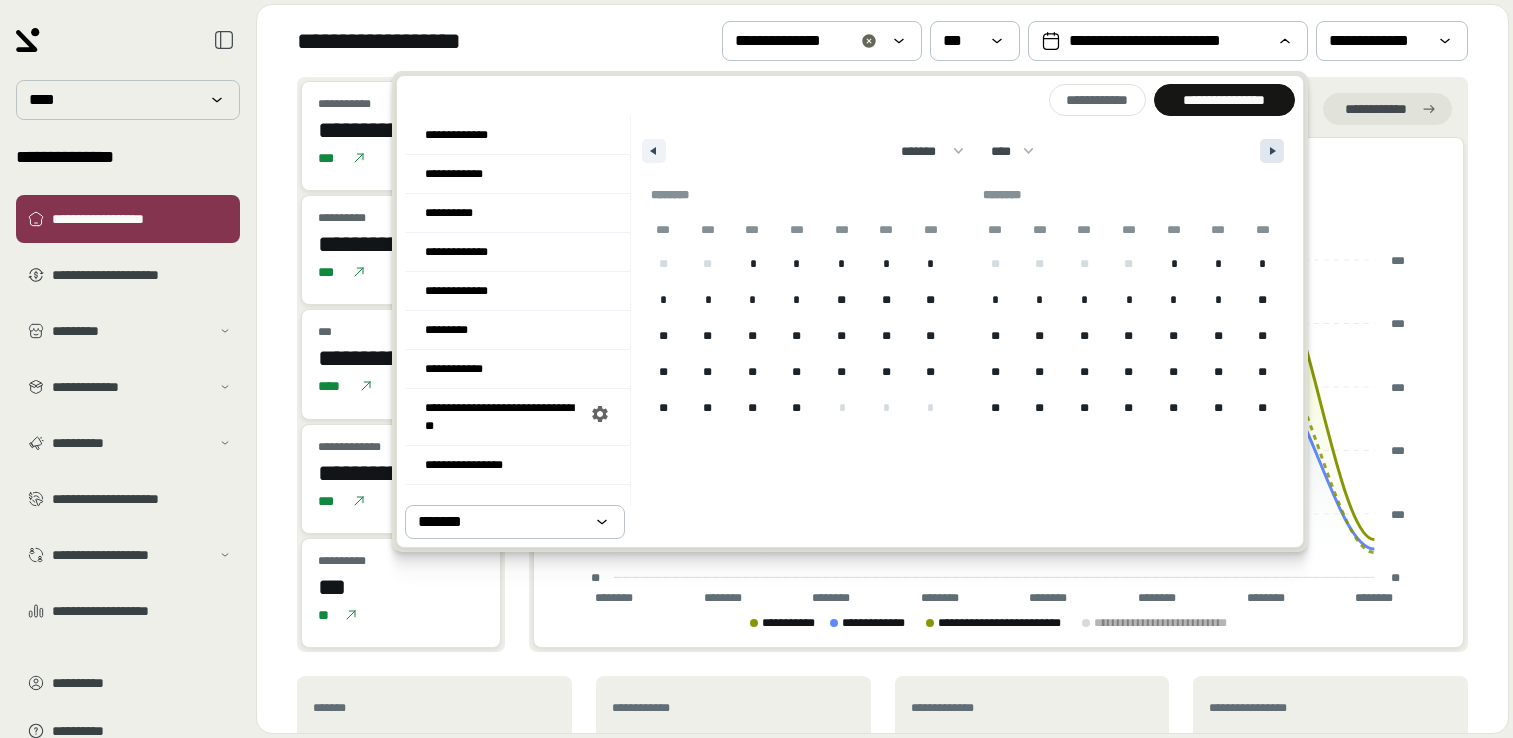 click at bounding box center (1272, 151) 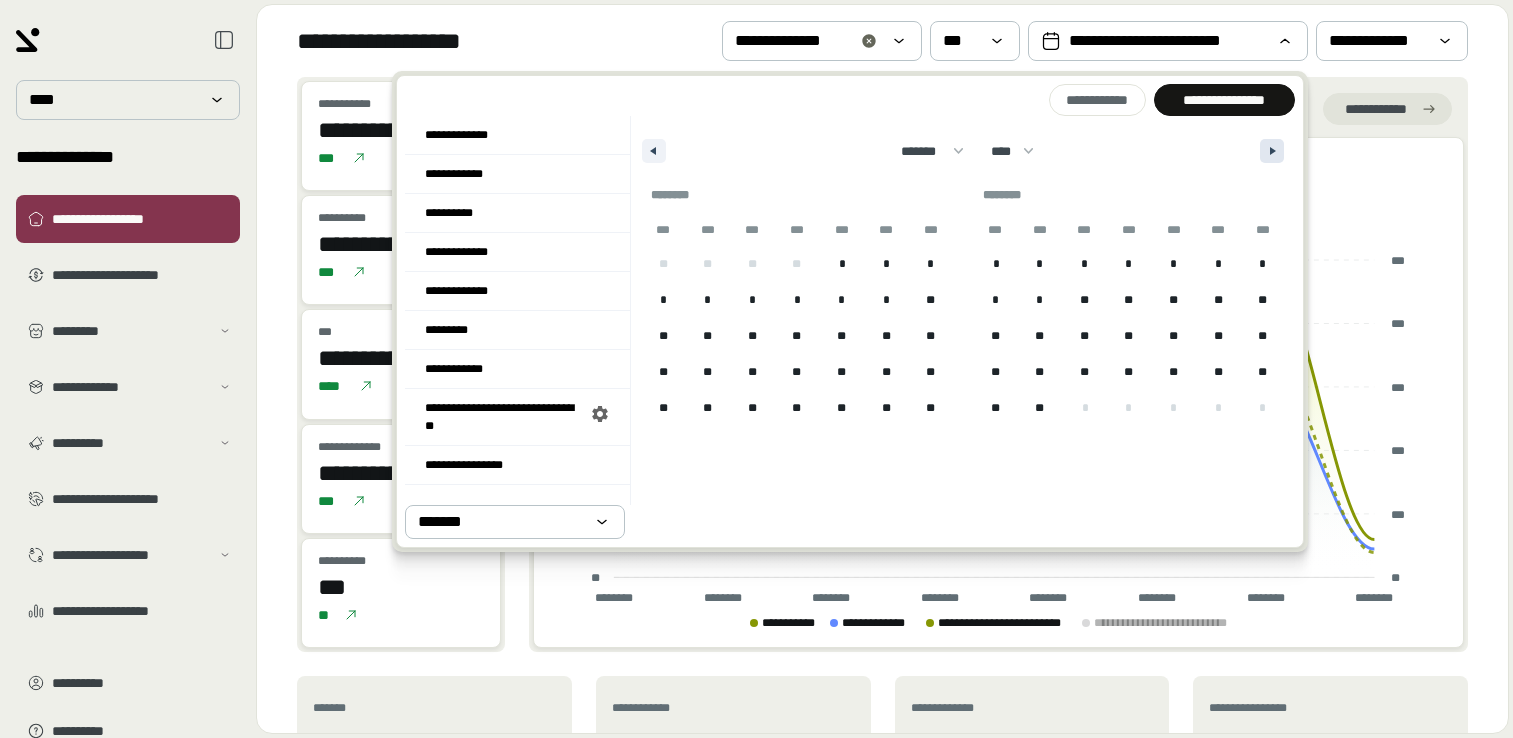 click at bounding box center [1272, 151] 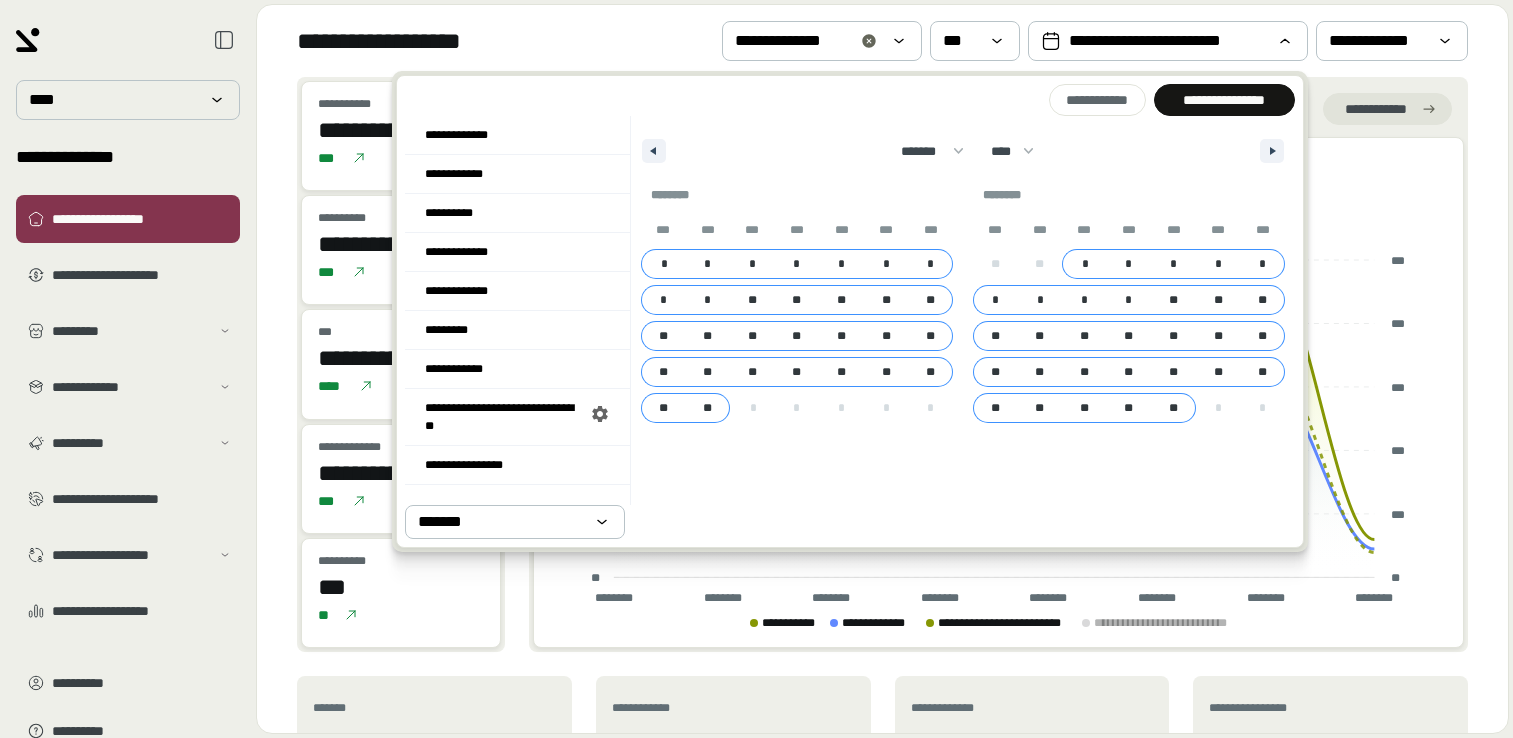 click on "**" at bounding box center (1173, 408) 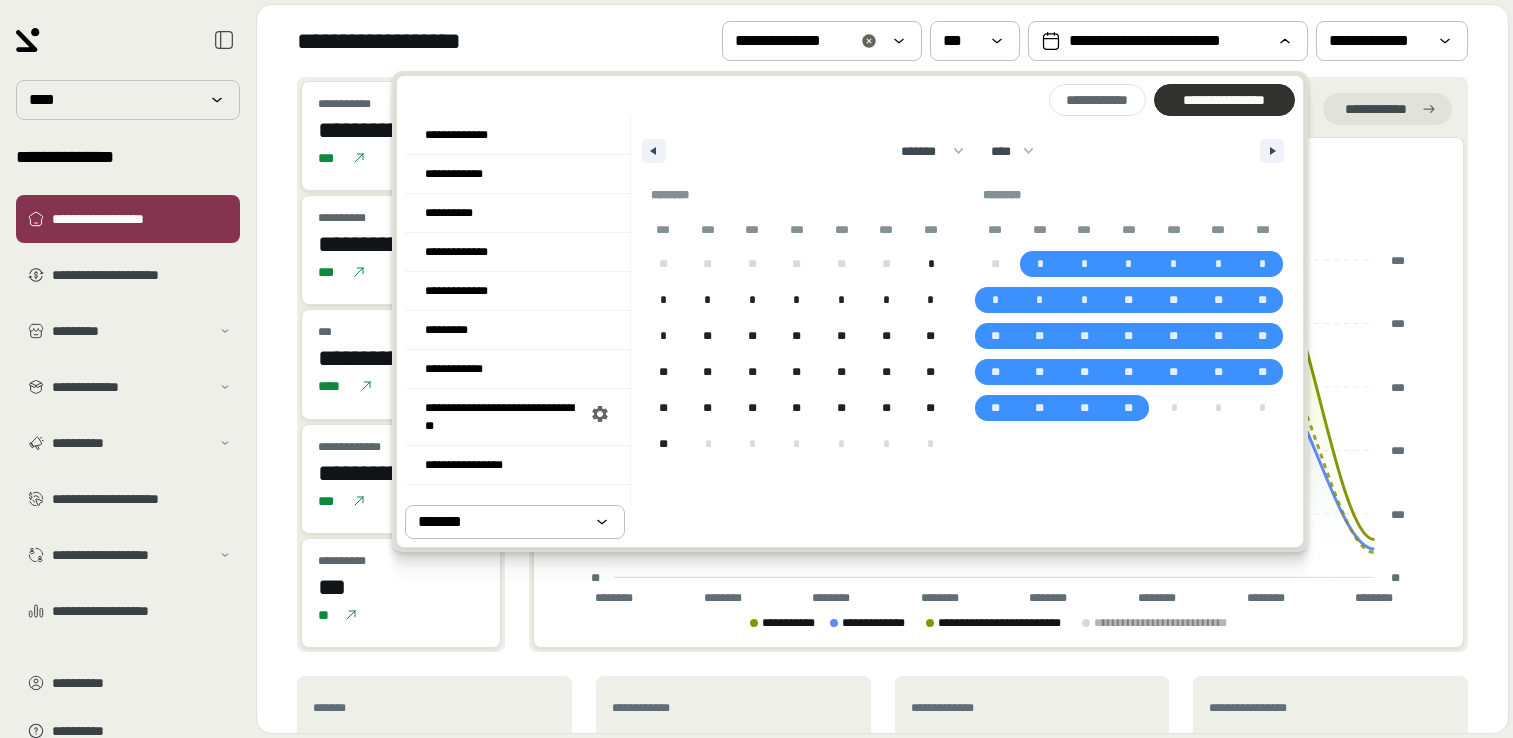 click on "**********" at bounding box center [1224, 100] 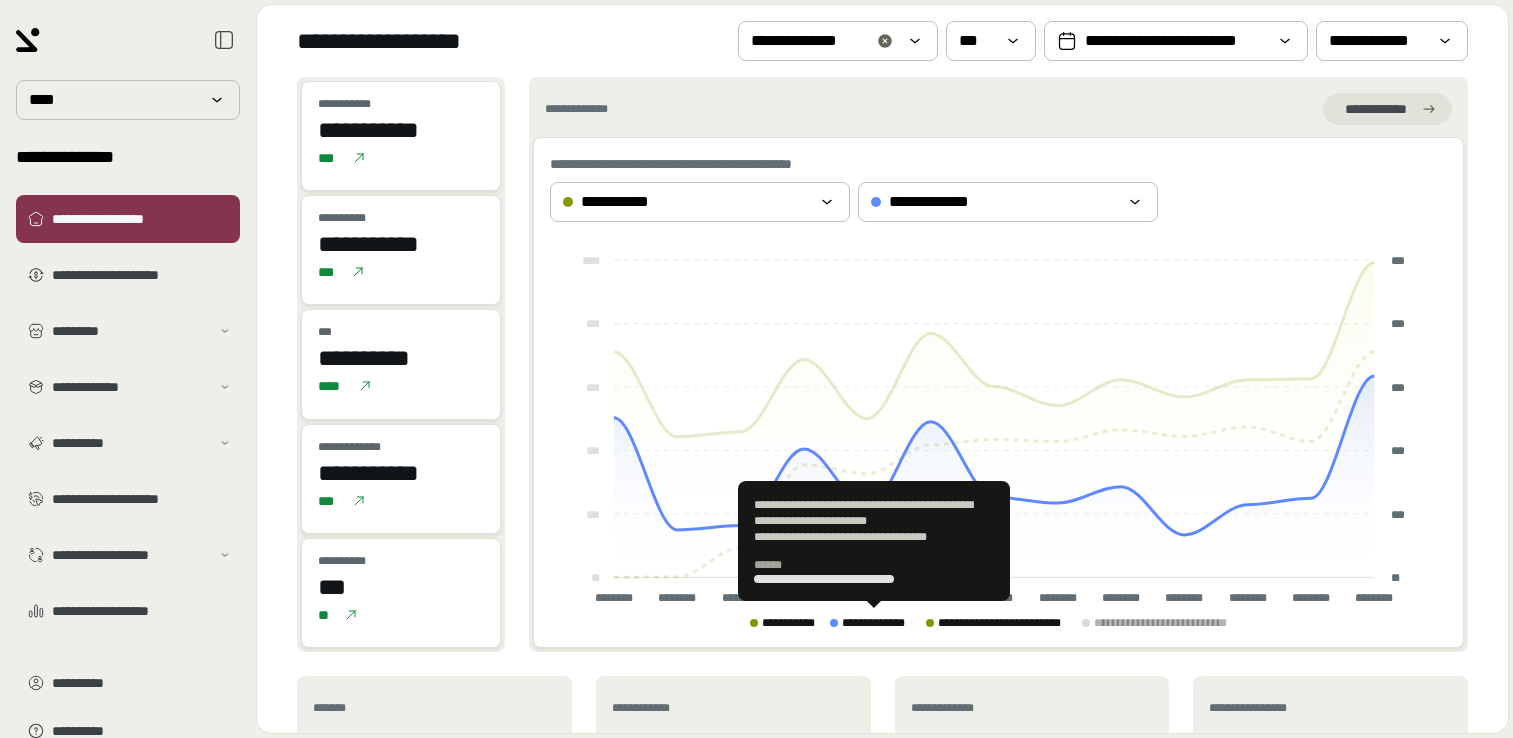 click on "**********" at bounding box center (880, 623) 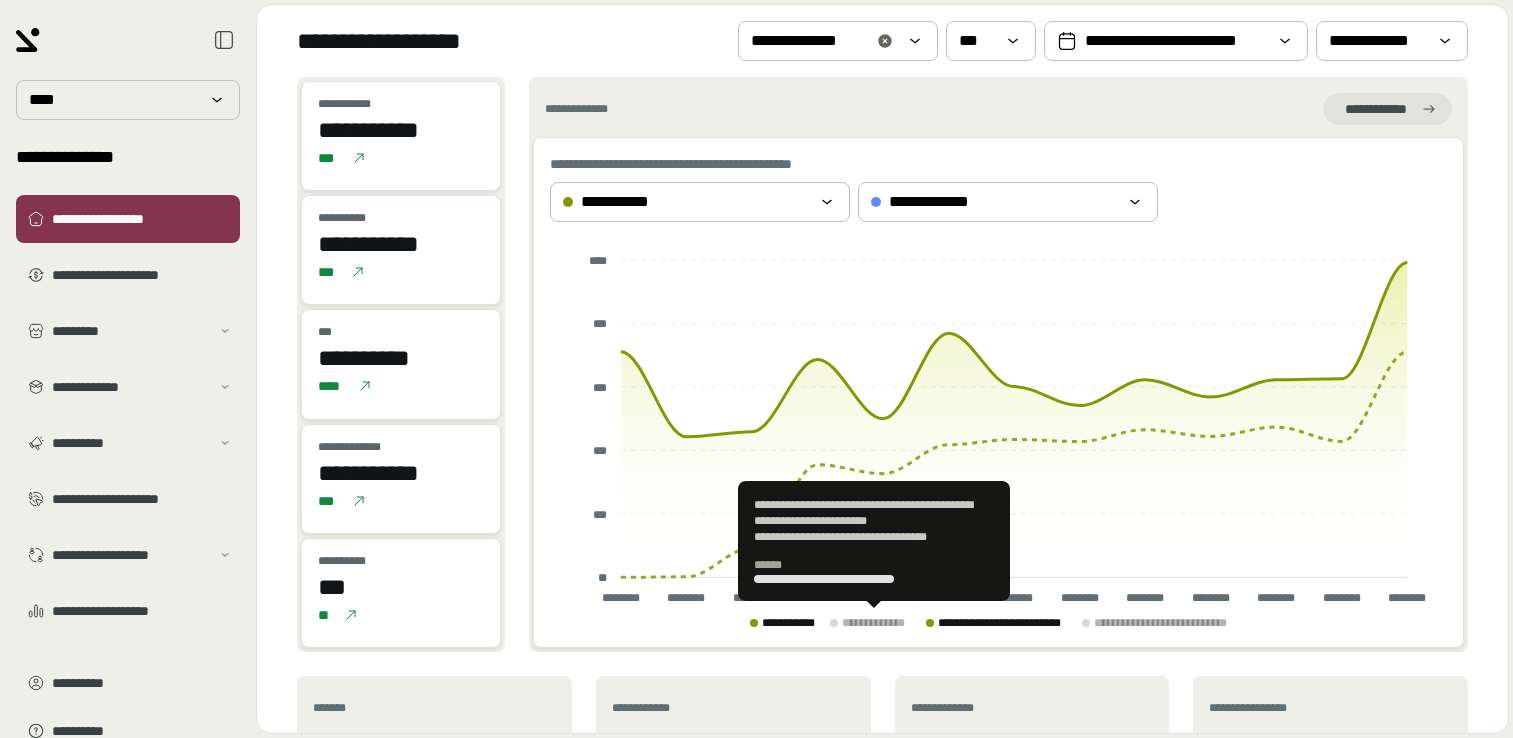 click on "**********" at bounding box center [880, 623] 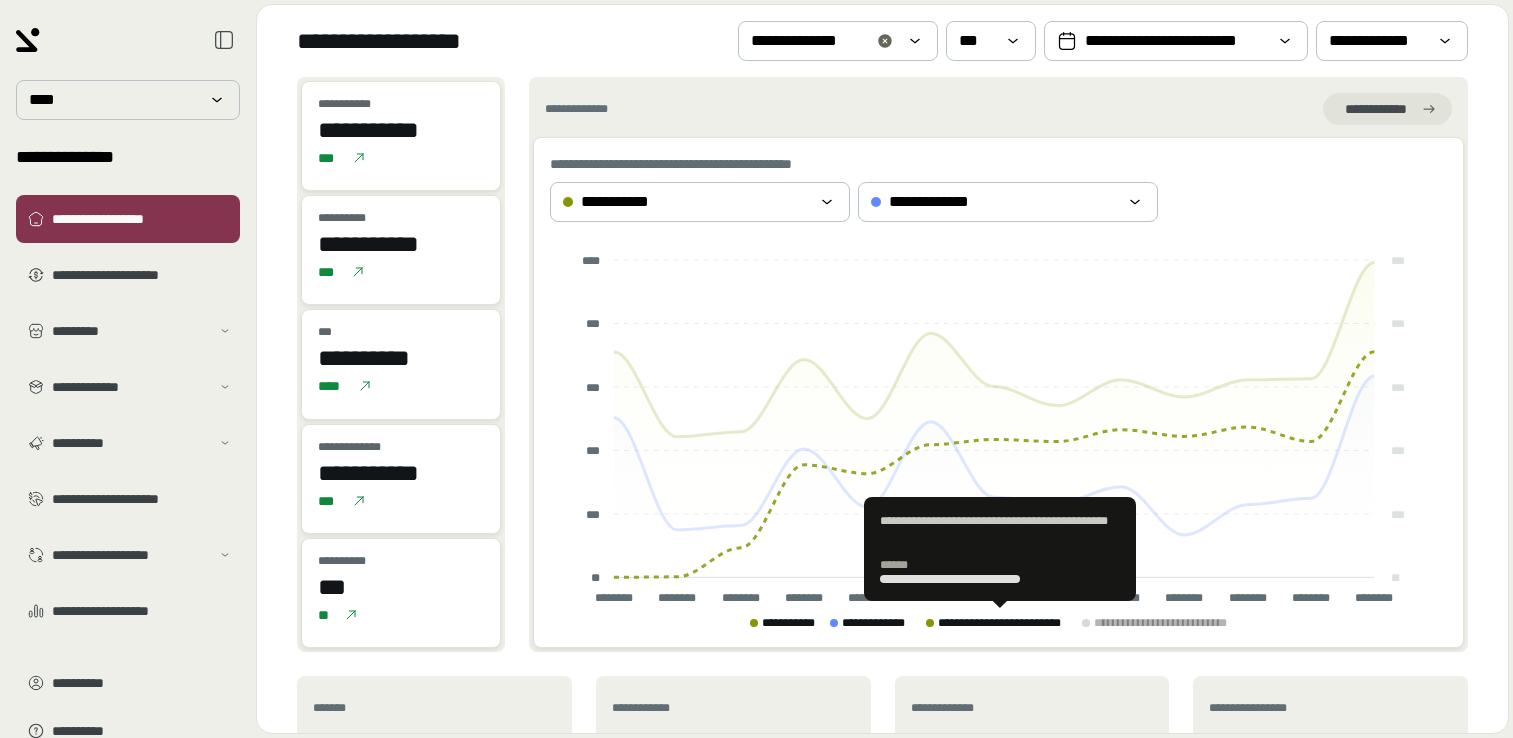 click on "**********" at bounding box center [1006, 623] 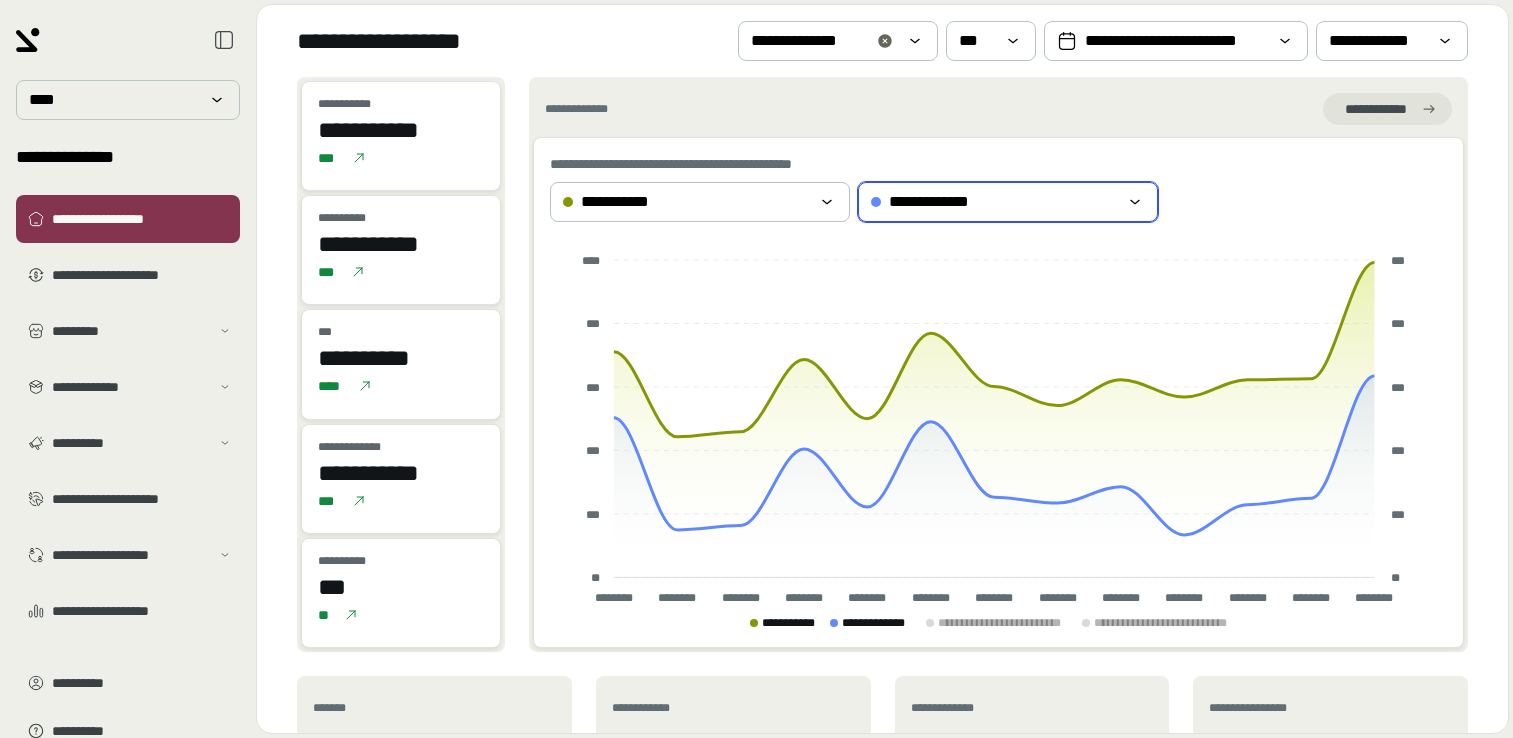click on "**********" at bounding box center (939, 202) 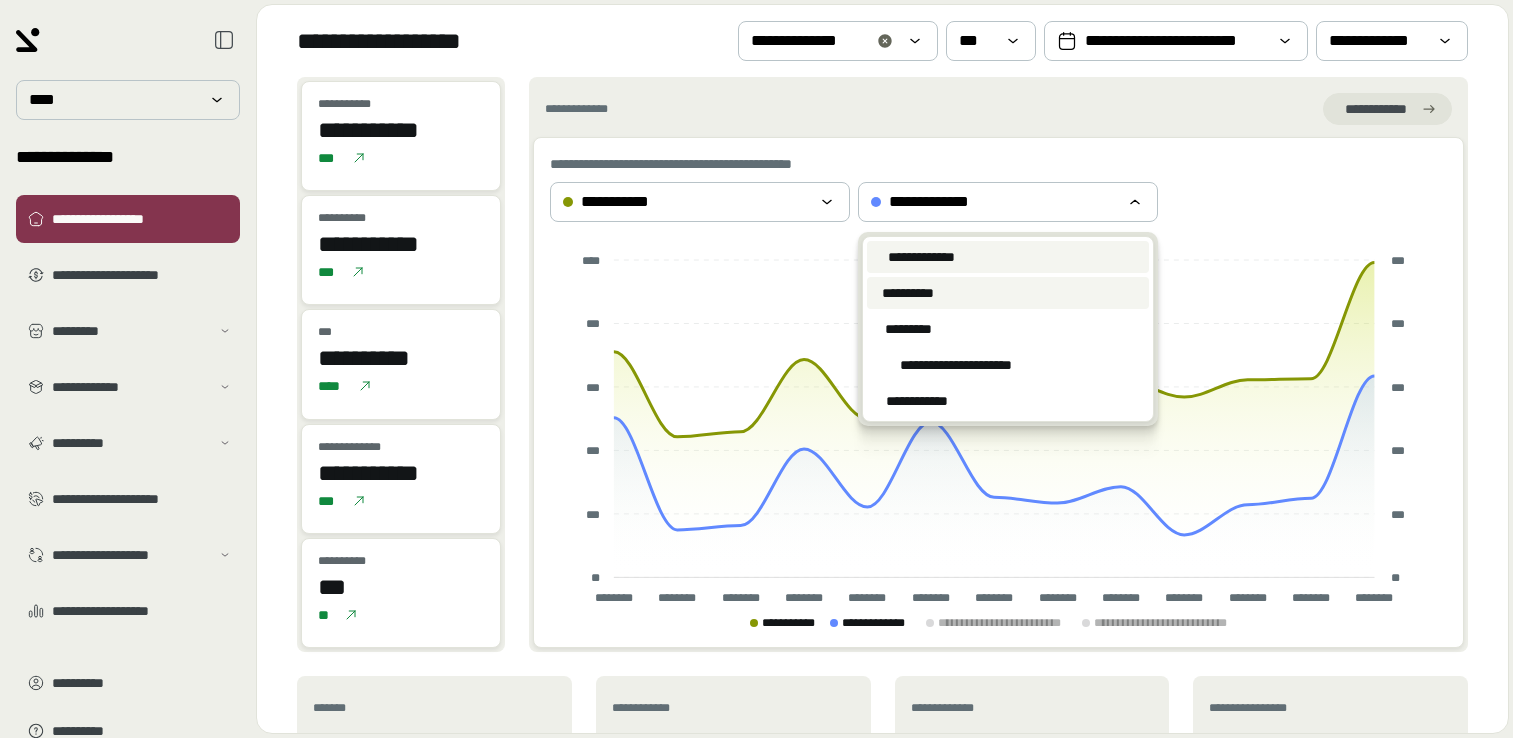 click on "**********" at bounding box center [1008, 293] 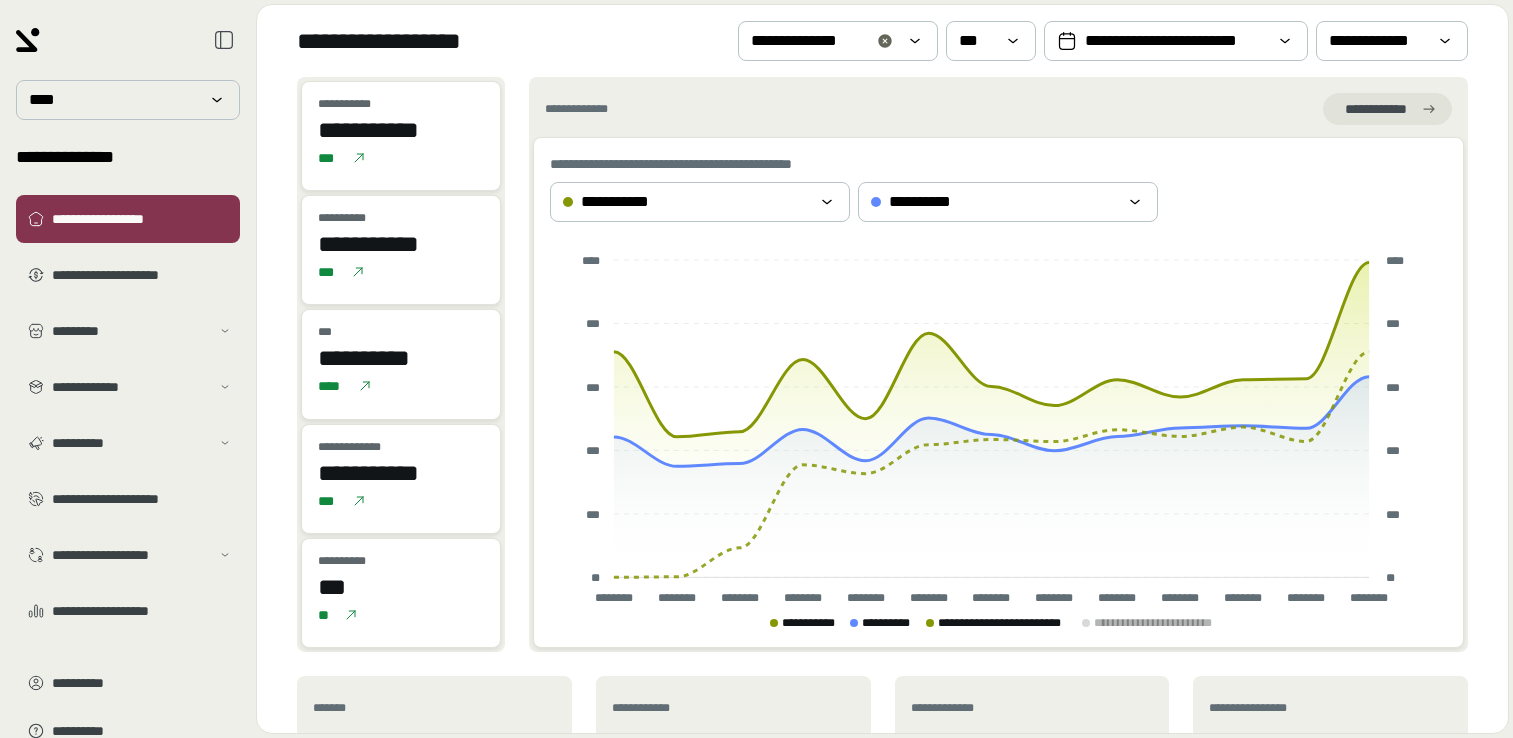 click on "**********" at bounding box center [1006, 623] 